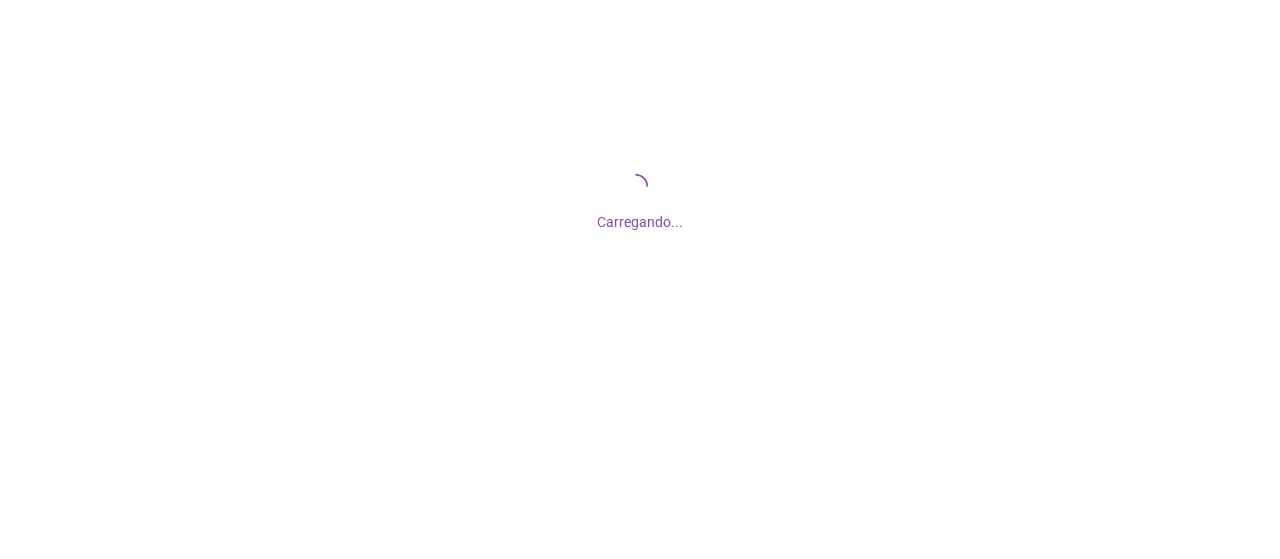 scroll, scrollTop: 0, scrollLeft: 0, axis: both 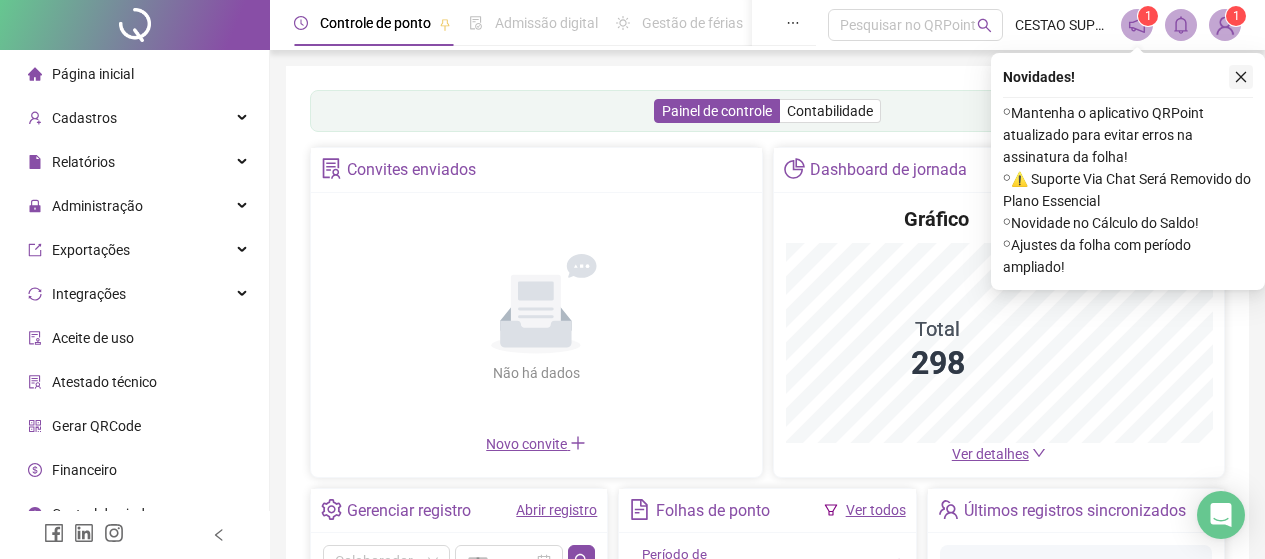 click on "Novidades ! ⚬  Mantenha o aplicativo QRPoint atualizado para evitar erros na assinatura da folha! ⚬  ⚠️ Suporte Via Chat Será Removido do Plano Essencial ⚬  Novidade no Cálculo do Saldo! ⚬  Ajustes da folha com período ampliado!" at bounding box center [1128, 171] 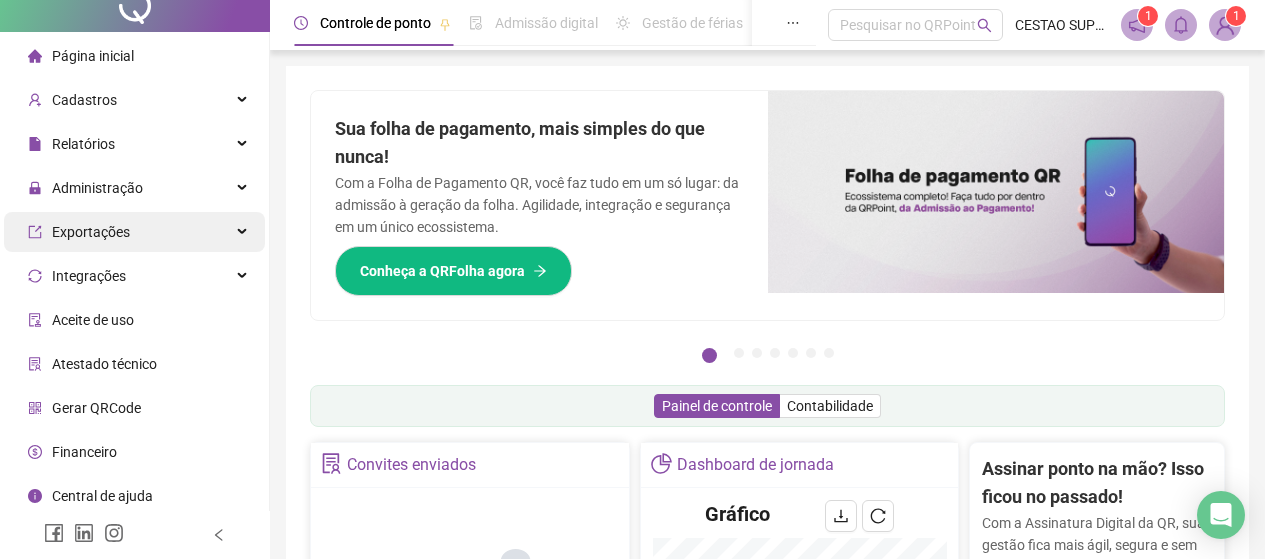 scroll, scrollTop: 23, scrollLeft: 0, axis: vertical 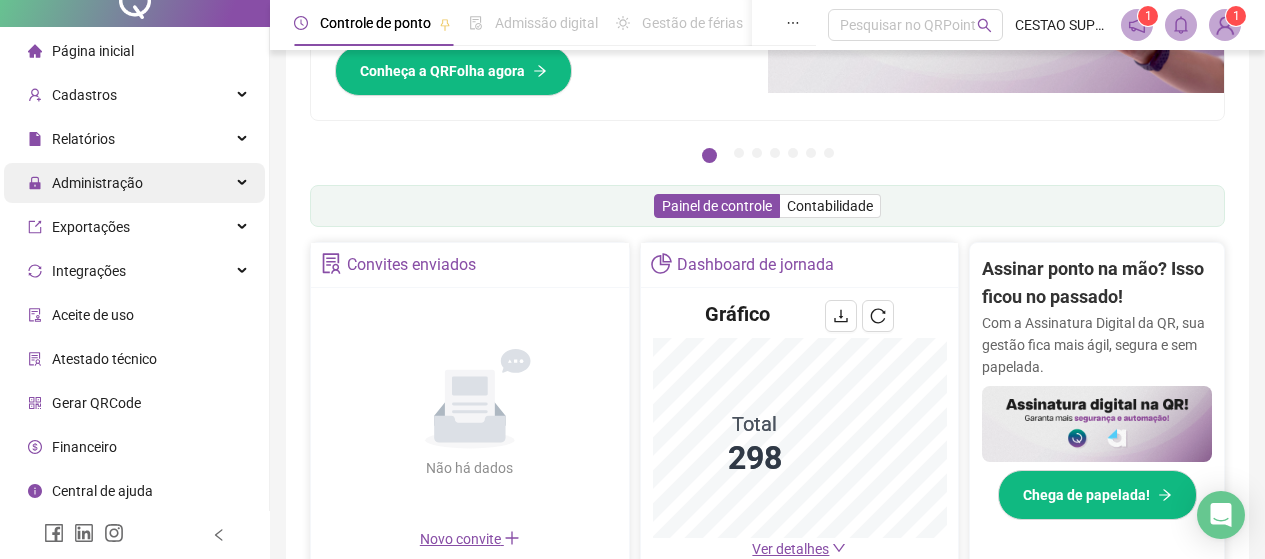 click on "Administração" at bounding box center (97, 183) 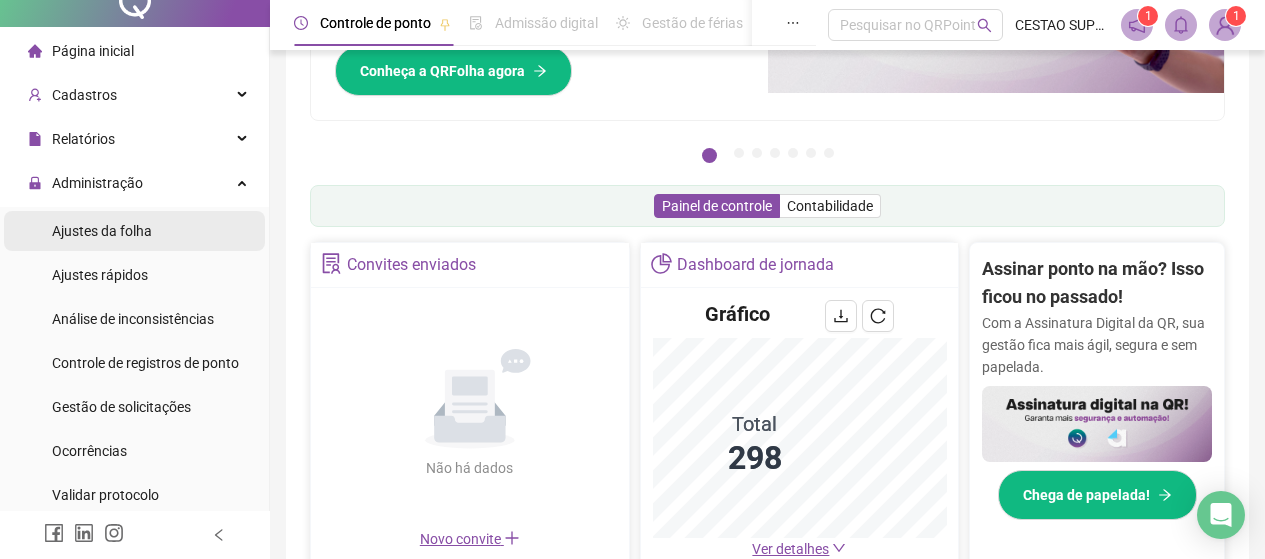click on "Ajustes da folha" at bounding box center (102, 231) 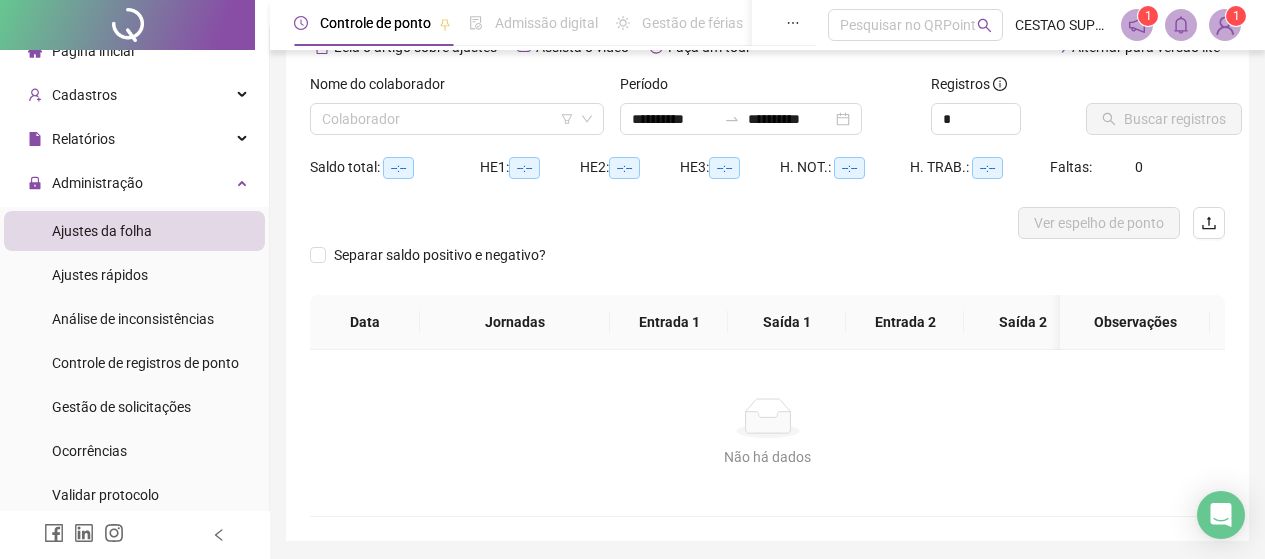 scroll, scrollTop: 0, scrollLeft: 0, axis: both 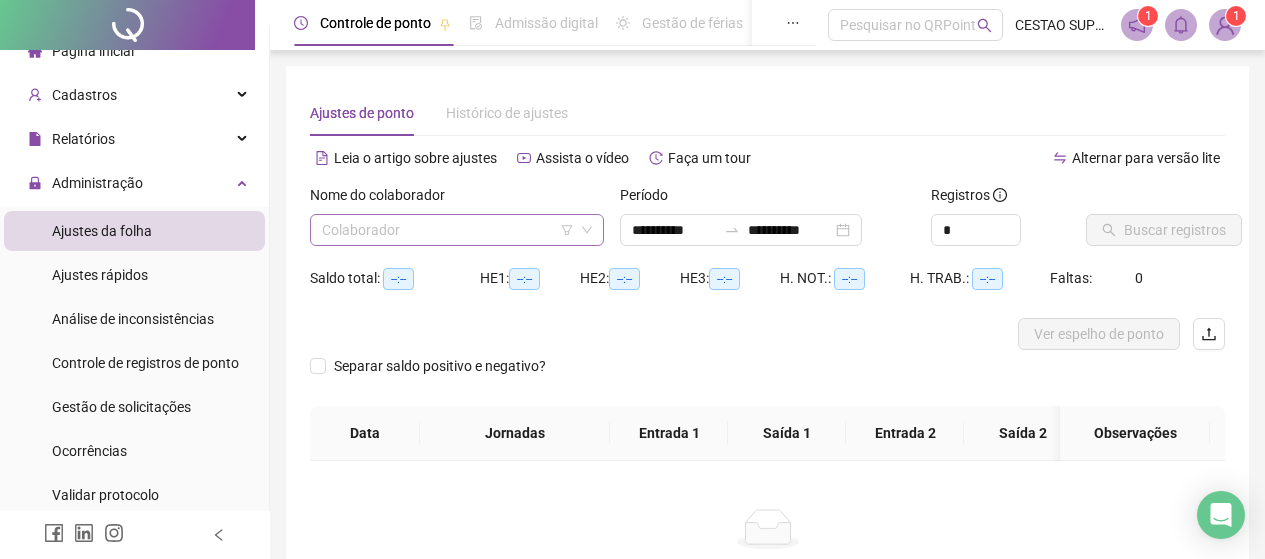 click at bounding box center (448, 230) 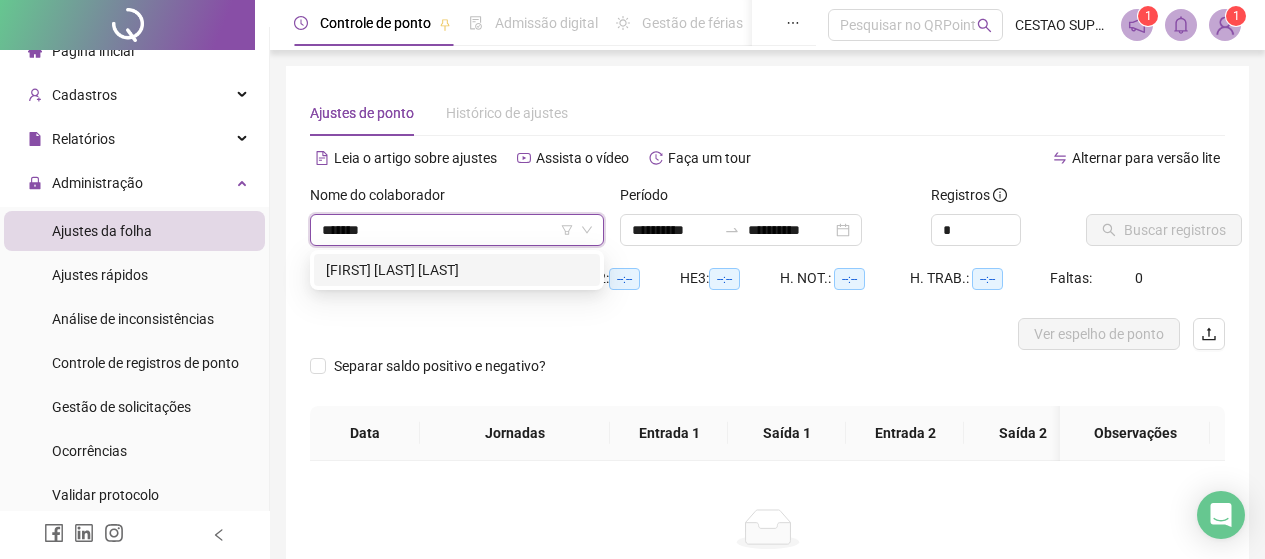 type on "********" 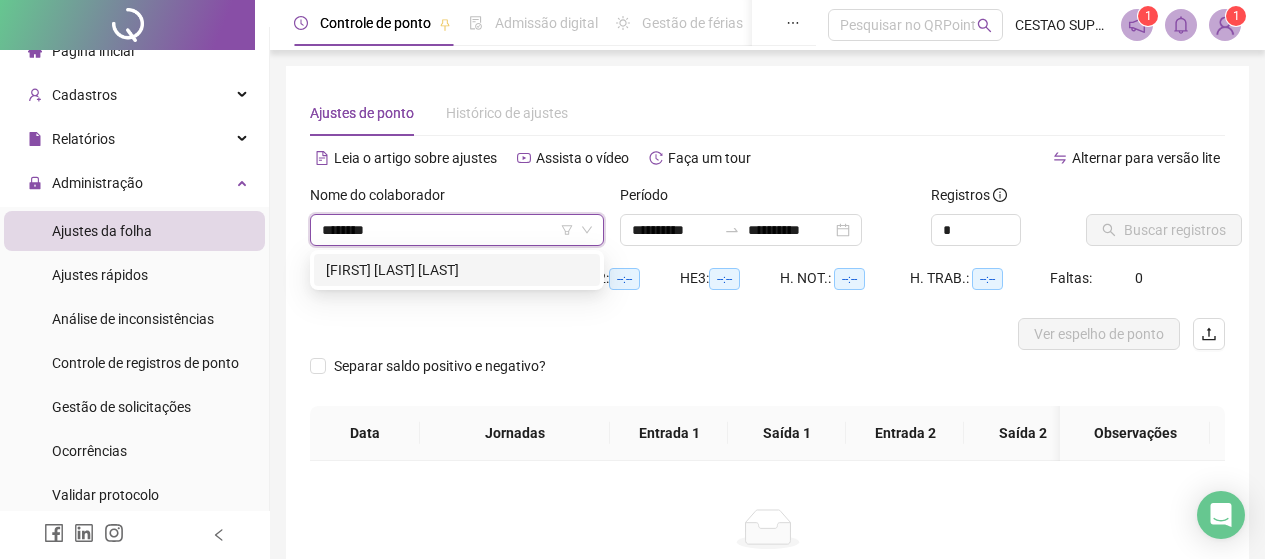 click on "[FIRST] [LAST] [LAST]" at bounding box center [457, 270] 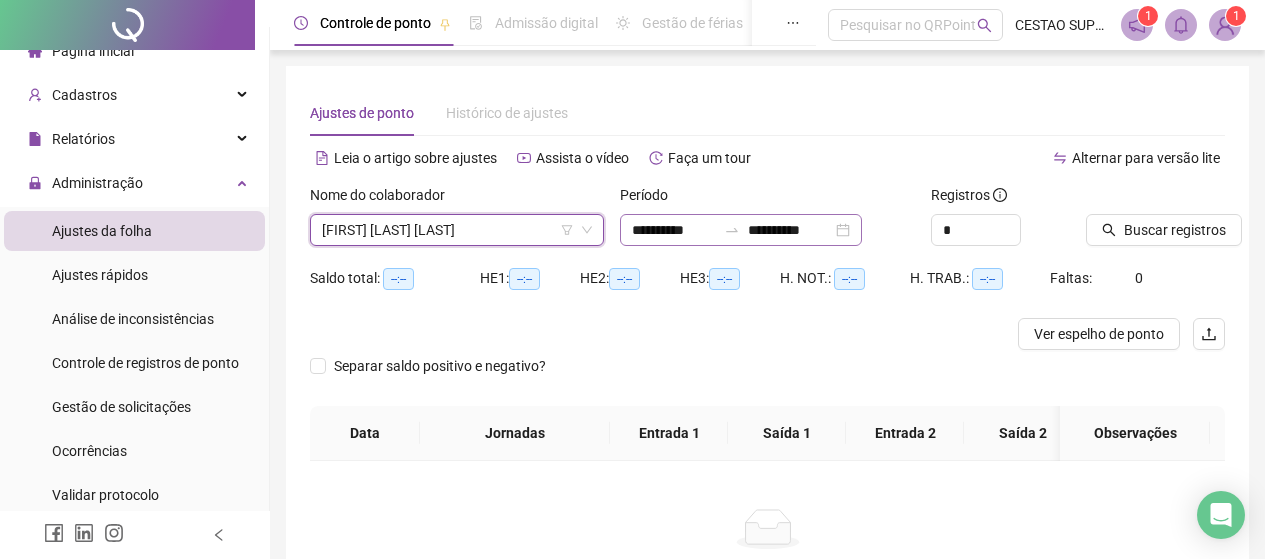 click at bounding box center [732, 230] 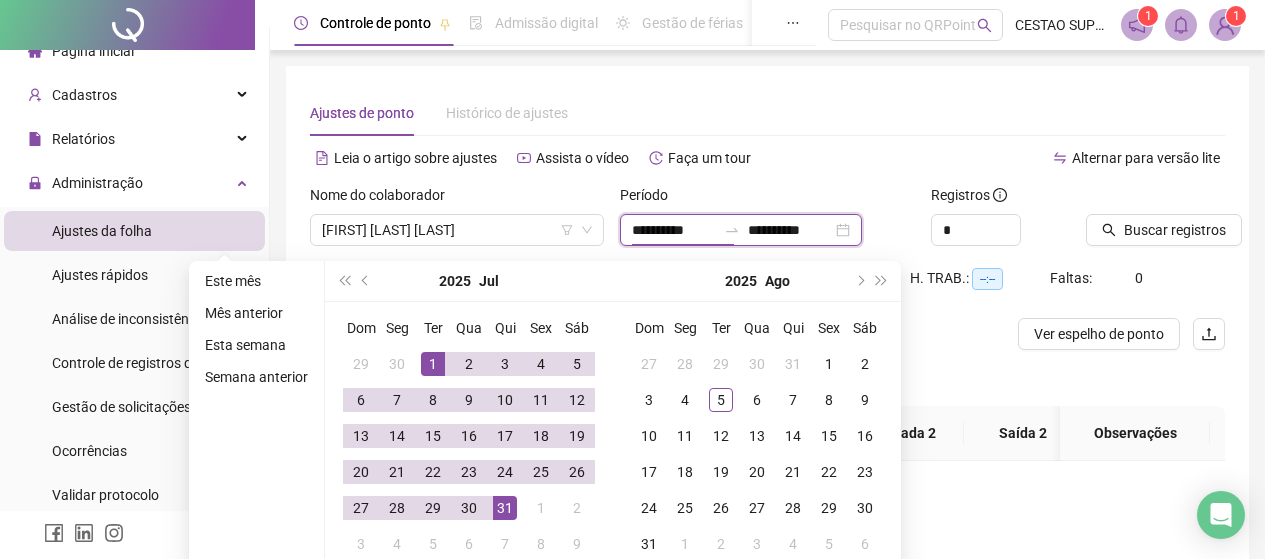 type on "**********" 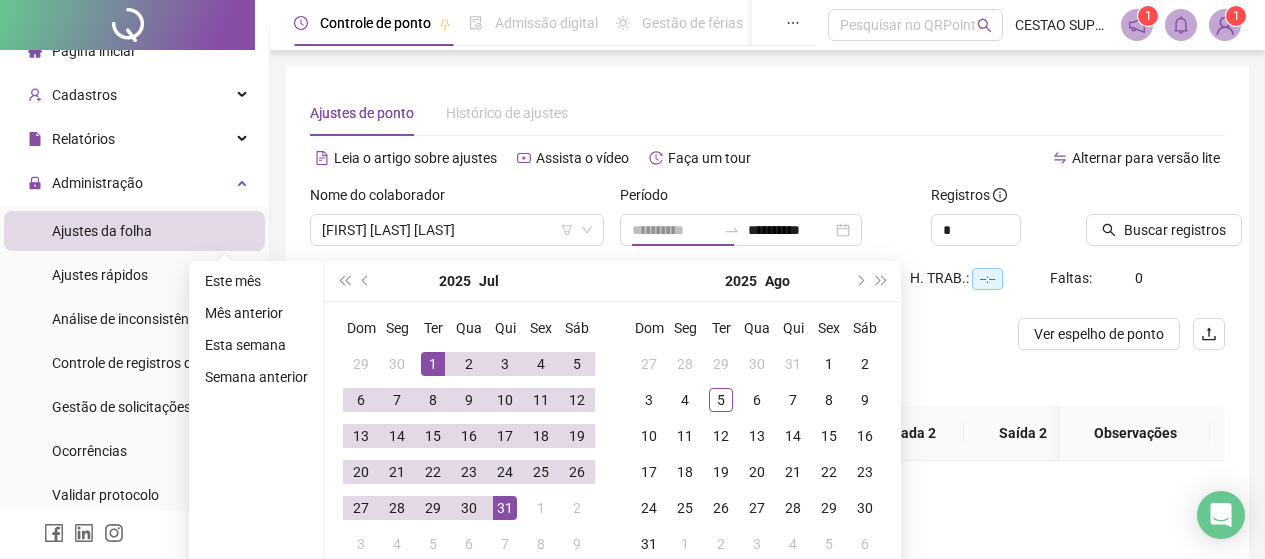 click on "1" at bounding box center [433, 364] 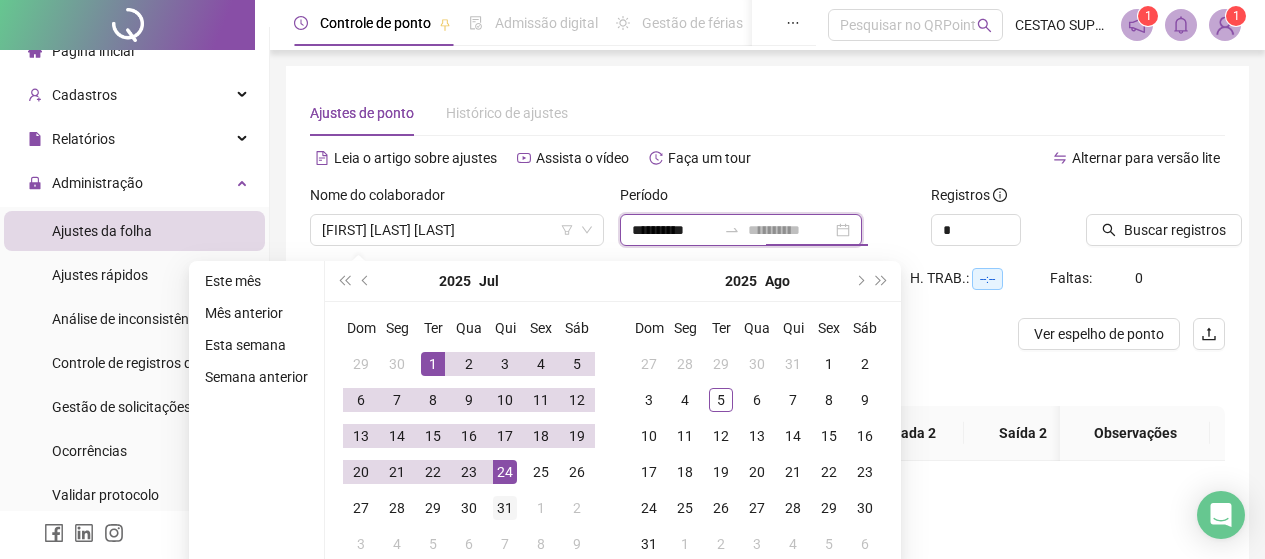 type on "**********" 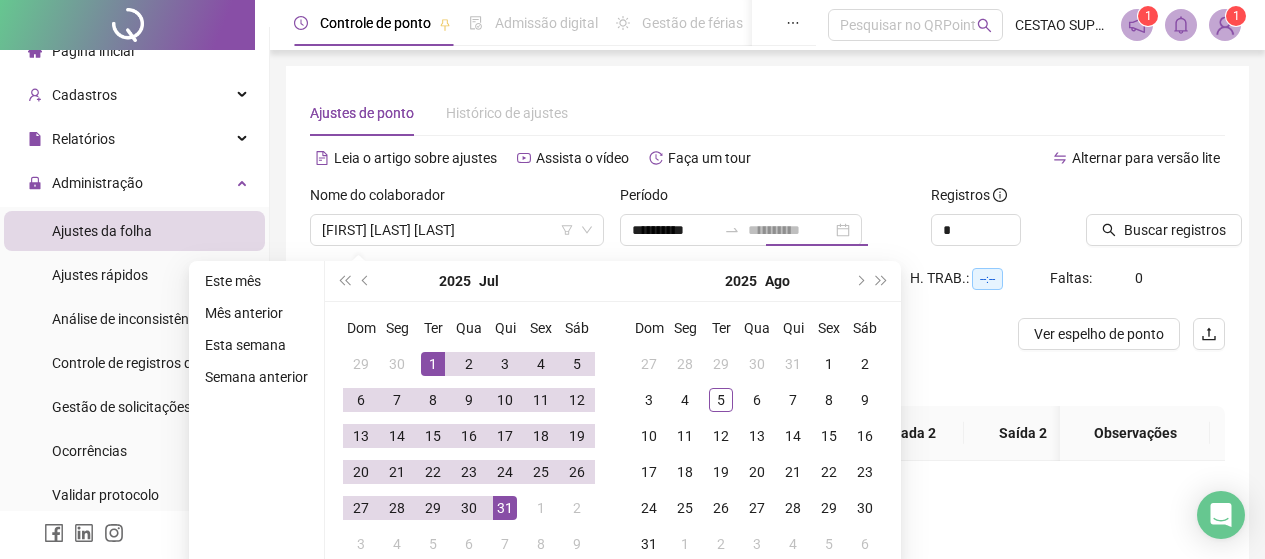 click on "31" at bounding box center [505, 508] 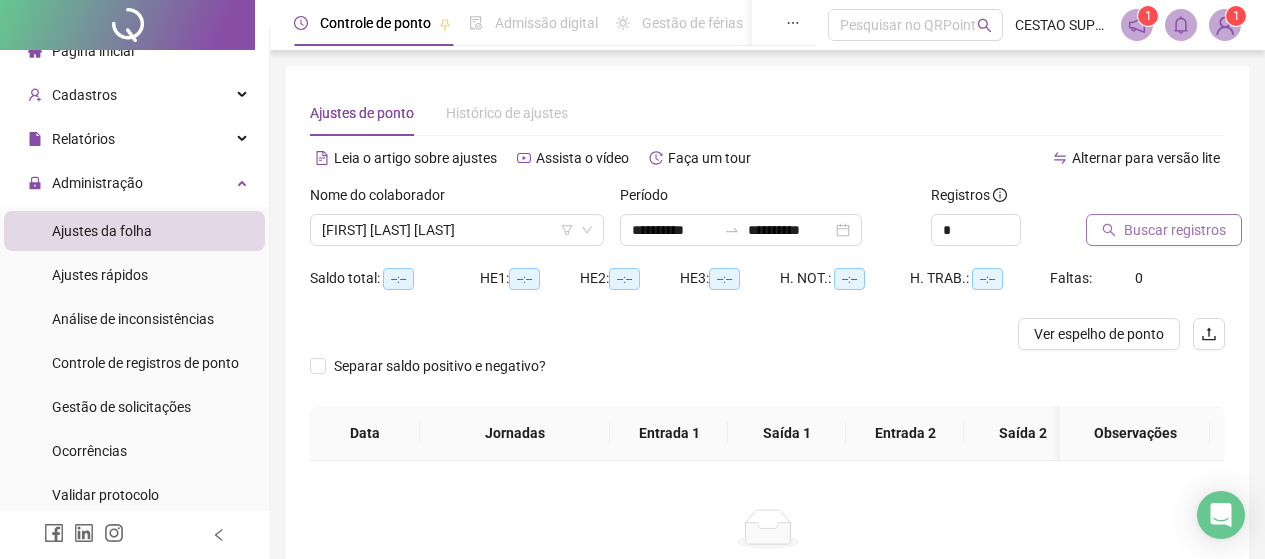 click on "Buscar registros" at bounding box center [1175, 230] 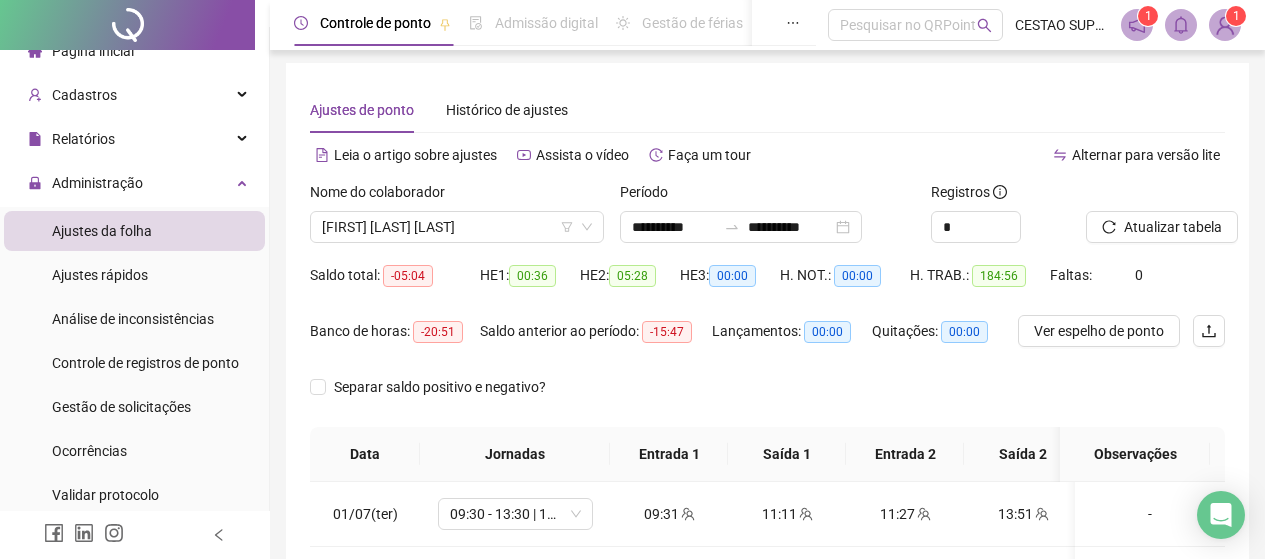 scroll, scrollTop: 0, scrollLeft: 0, axis: both 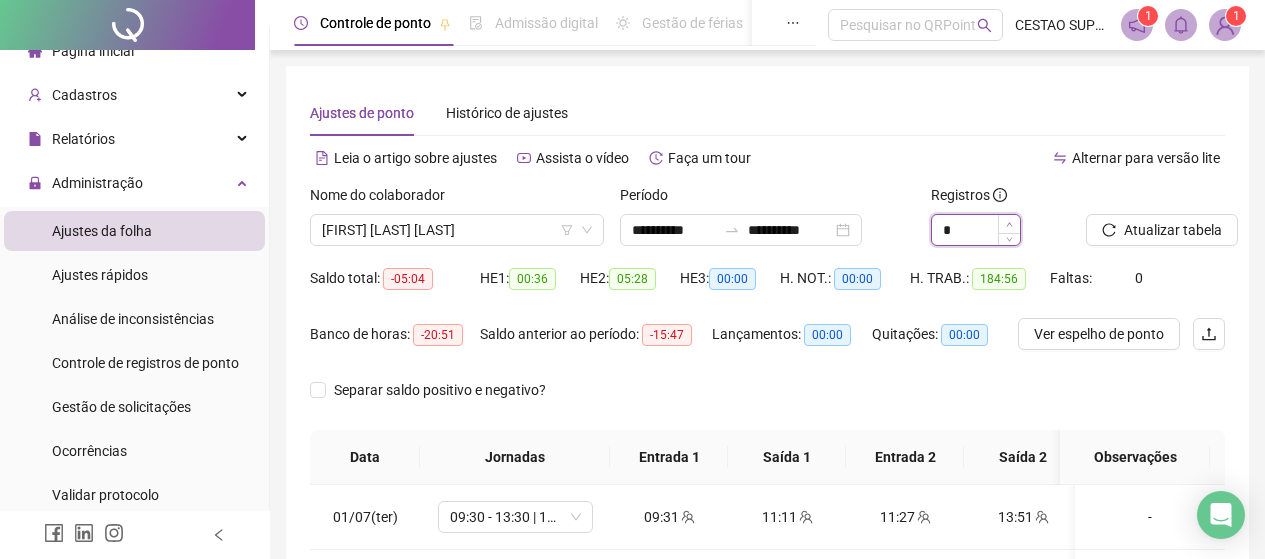 click 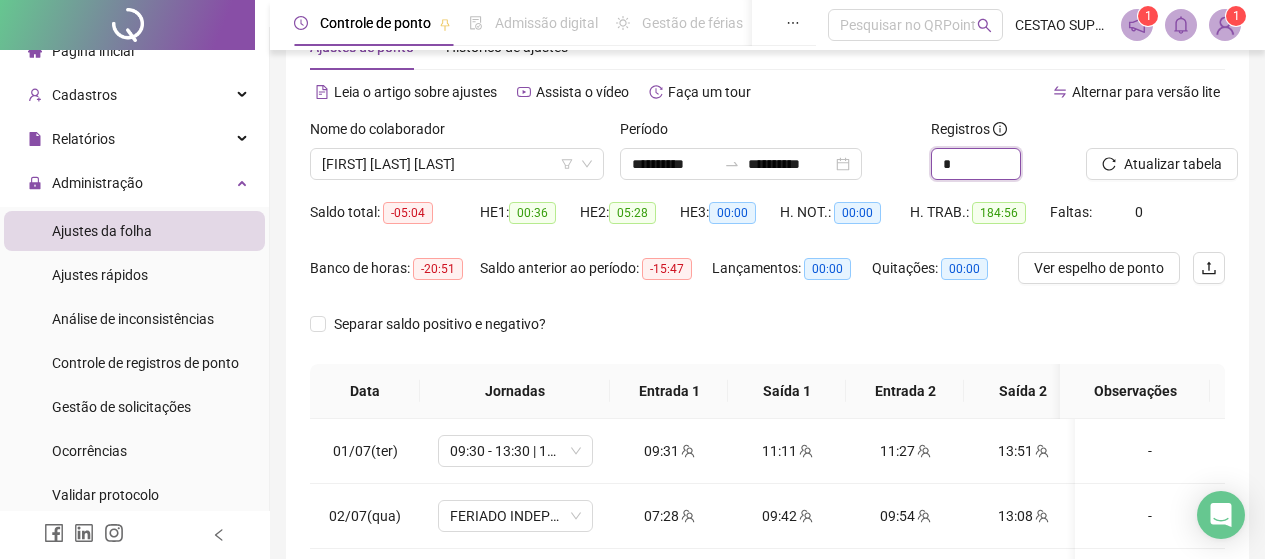 scroll, scrollTop: 100, scrollLeft: 0, axis: vertical 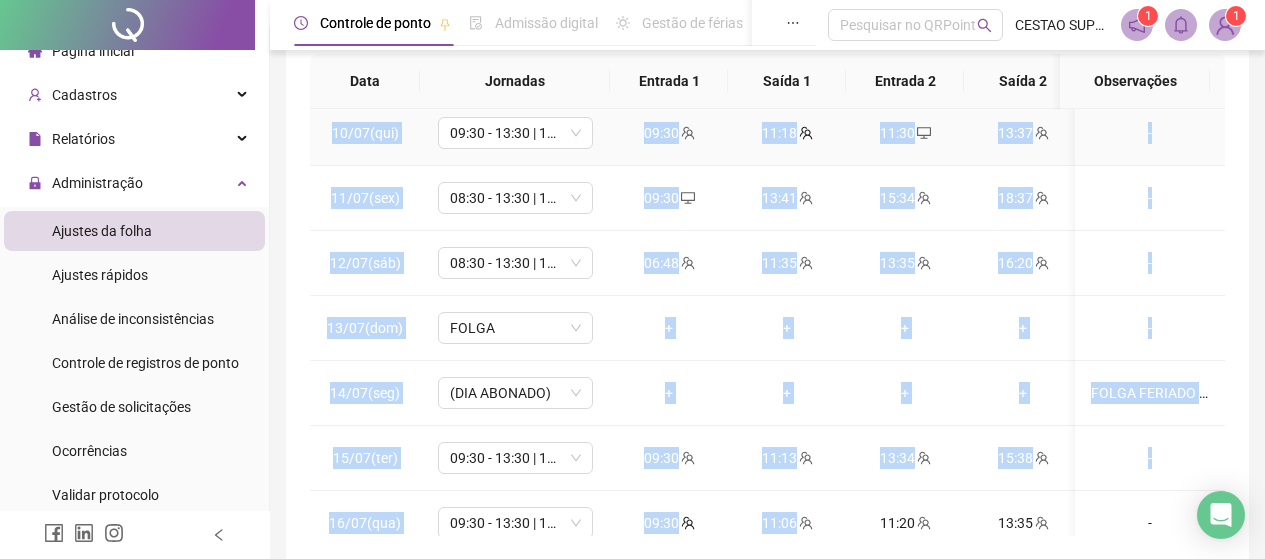 drag, startPoint x: 821, startPoint y: 513, endPoint x: 870, endPoint y: 519, distance: 49.365982 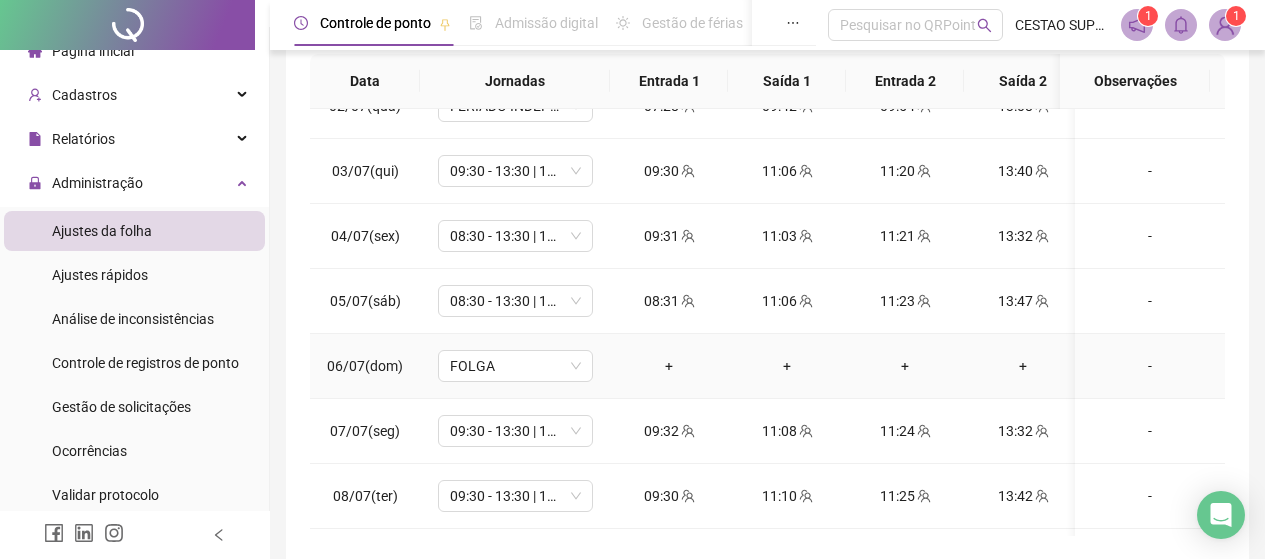 click on "-" at bounding box center [1150, 366] 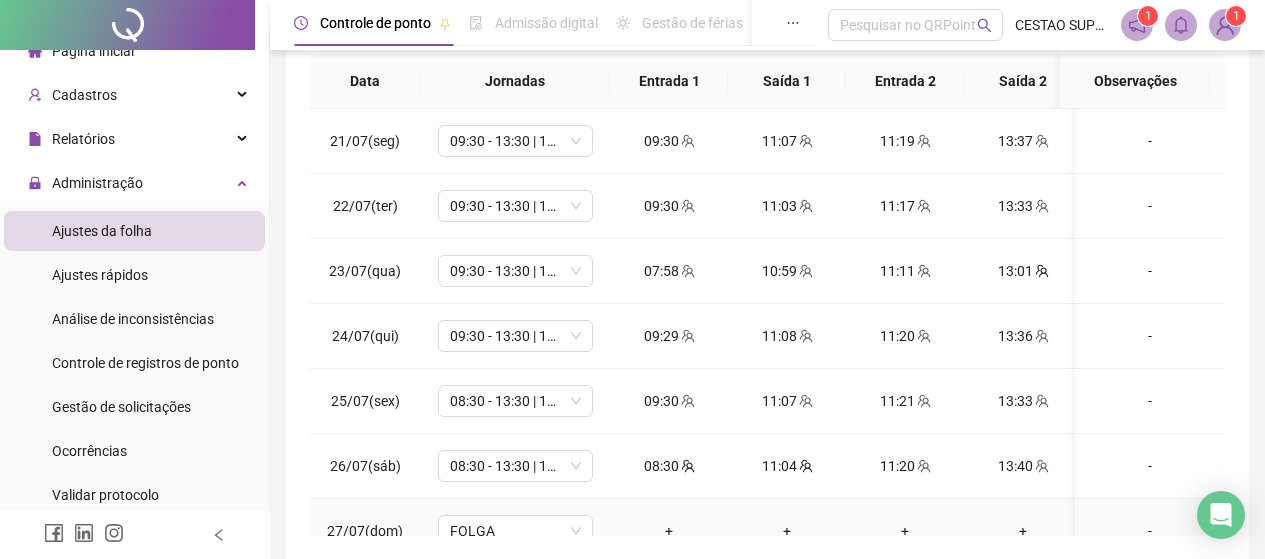 click on "+" at bounding box center (1023, 531) 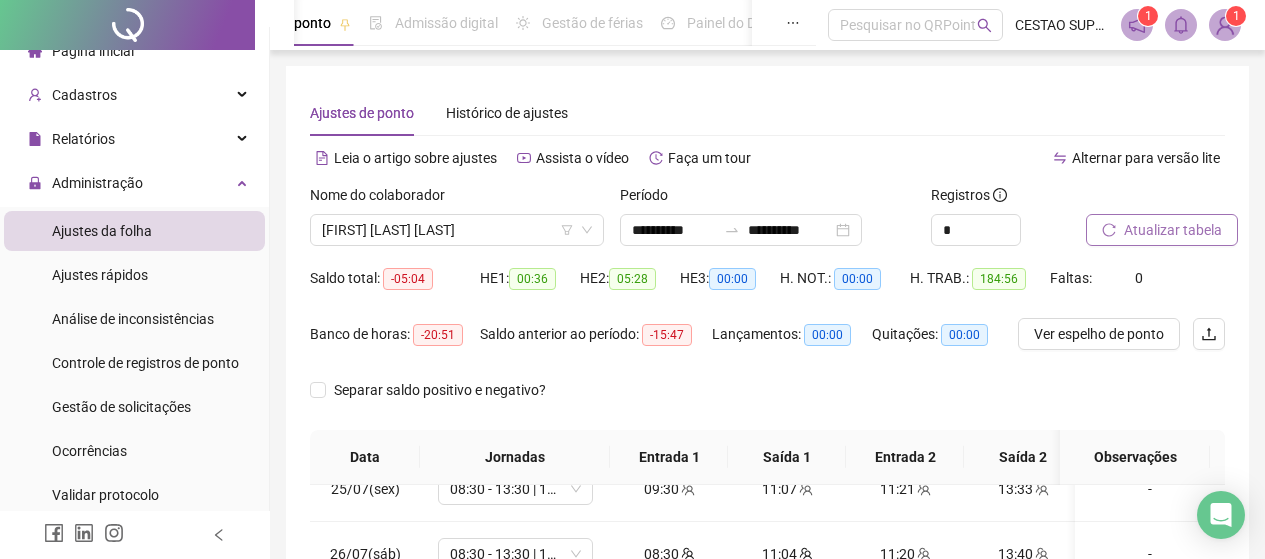 click on "Atualizar tabela" at bounding box center [1173, 230] 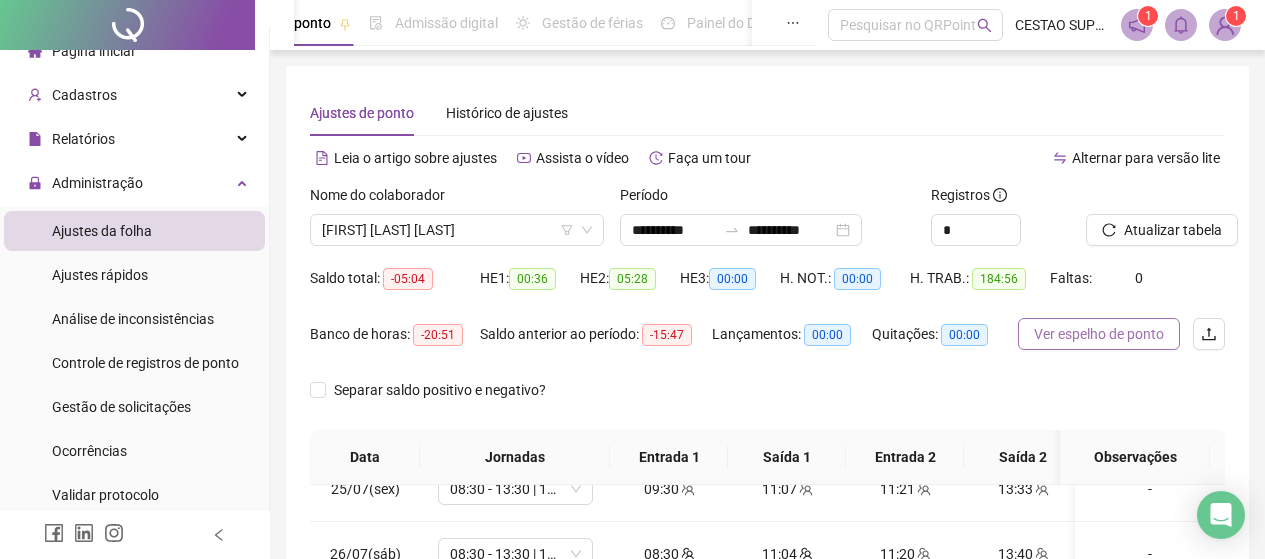 click on "Ver espelho de ponto" at bounding box center (1099, 334) 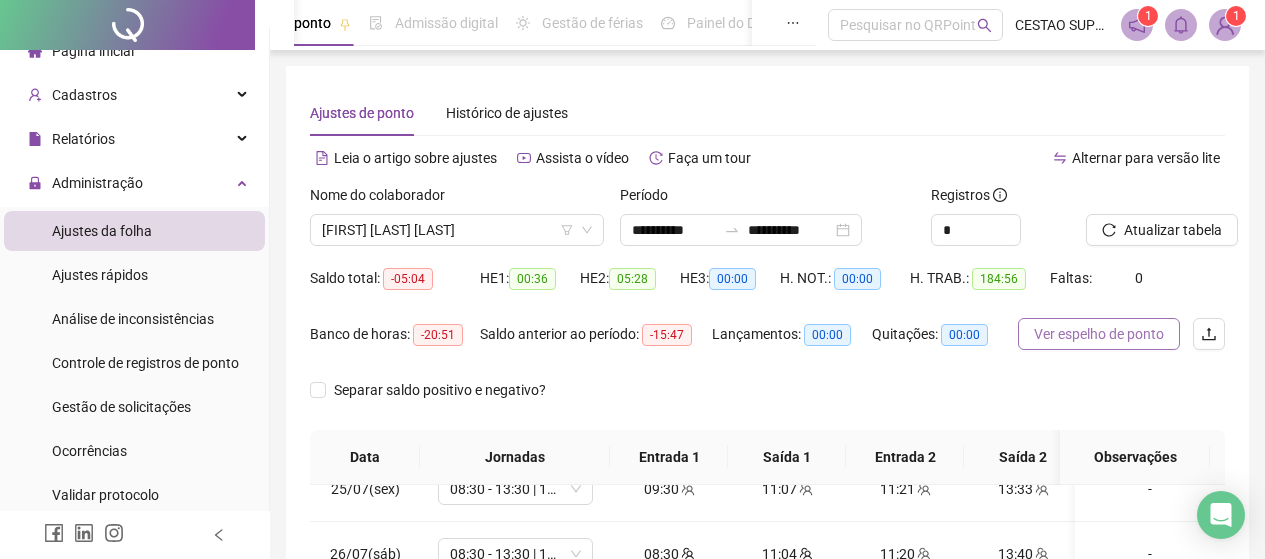click on "Ver espelho de ponto" at bounding box center [1099, 334] 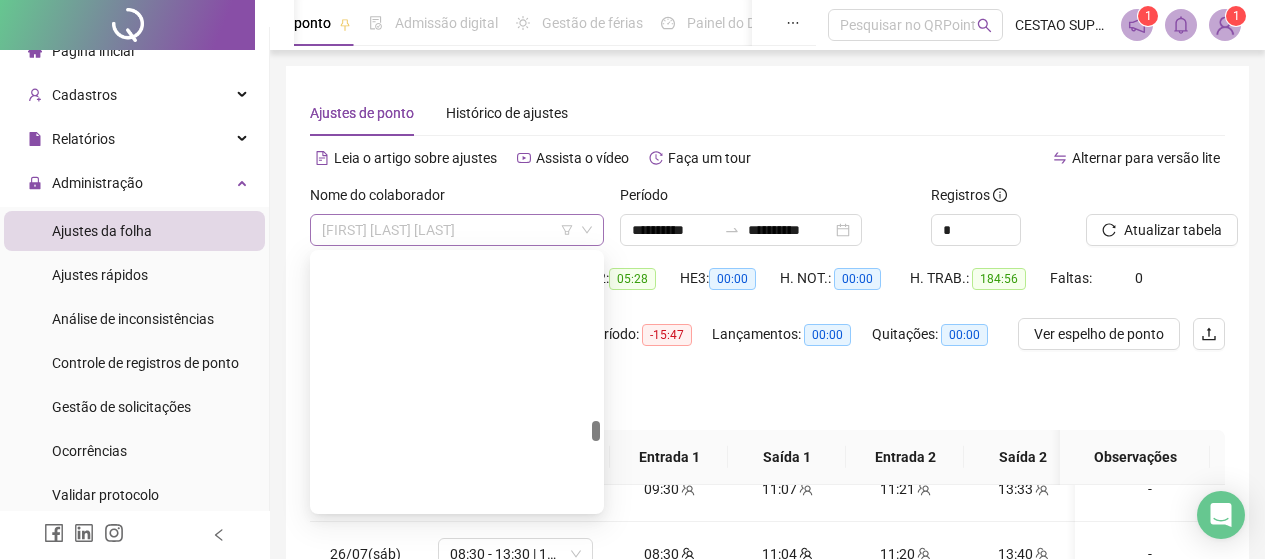 click on "[FIRST] [LAST] [LAST]" at bounding box center [457, 230] 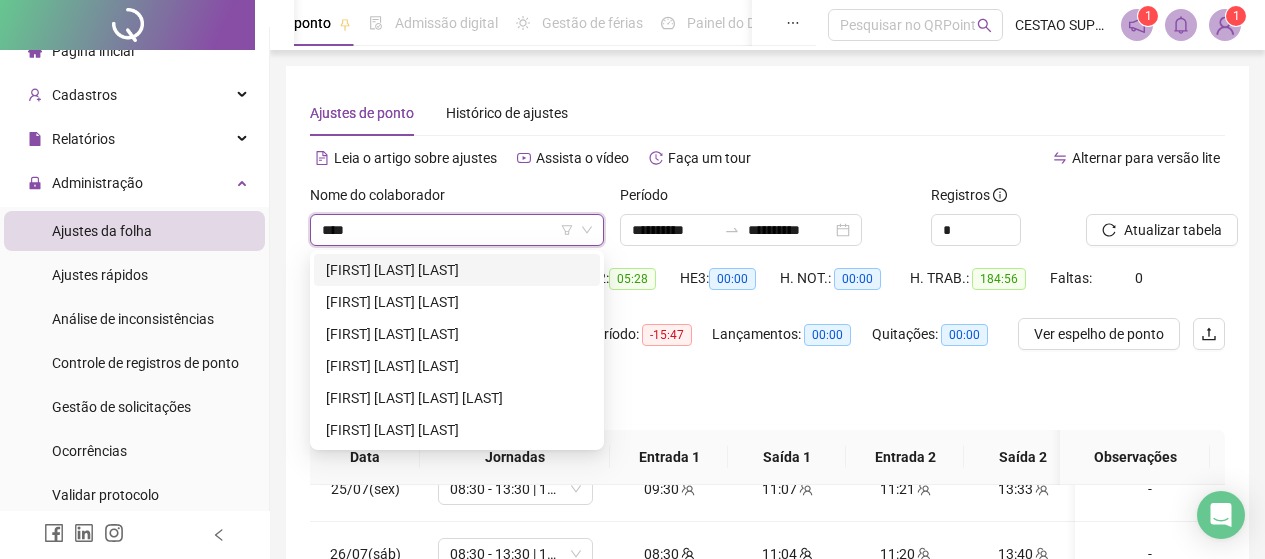 scroll, scrollTop: 0, scrollLeft: 0, axis: both 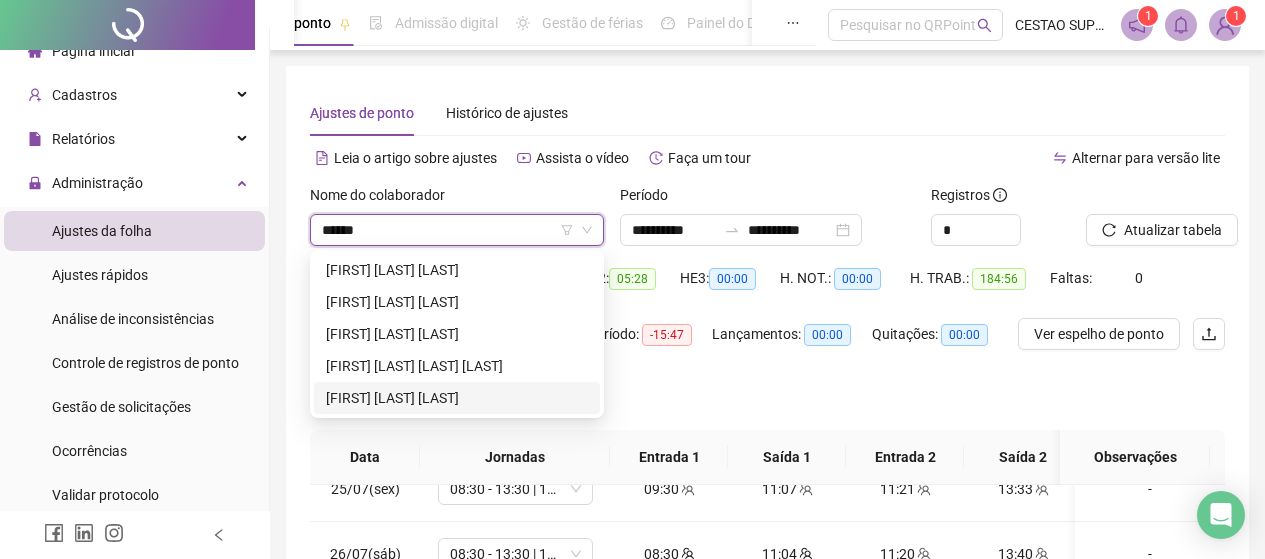 type on "******" 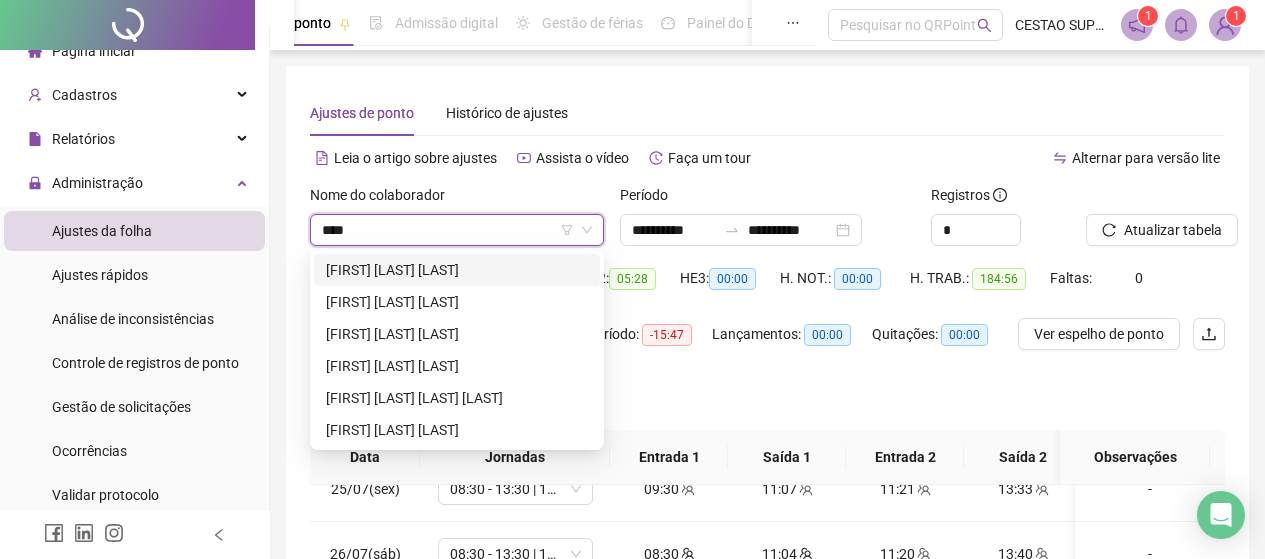 scroll, scrollTop: 0, scrollLeft: 0, axis: both 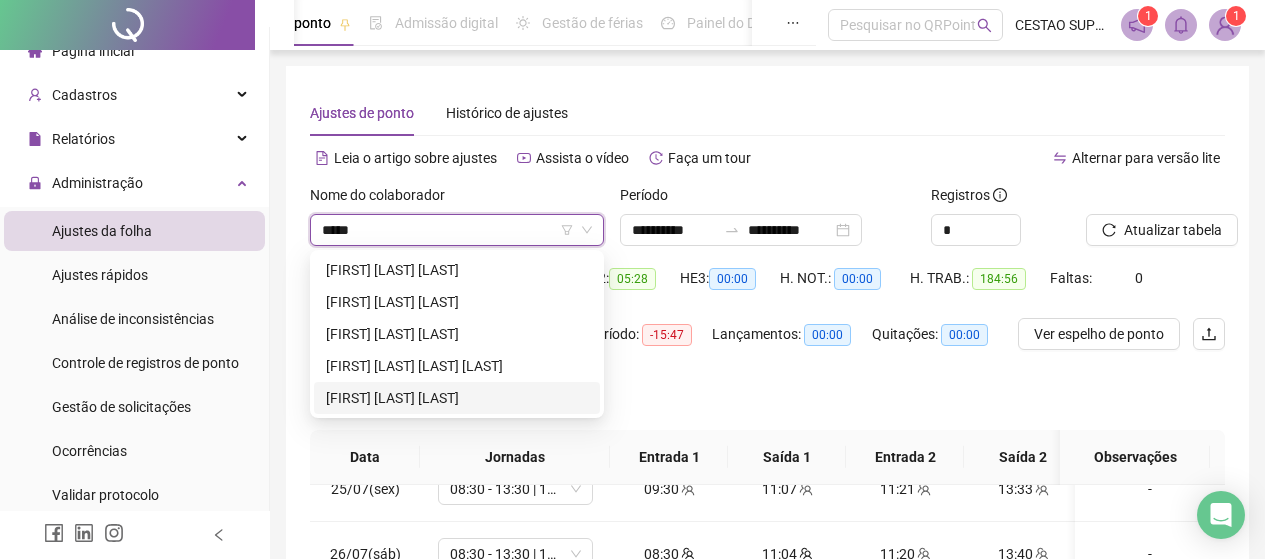 click on "[FIRST] [LAST] [LAST]" at bounding box center (457, 398) 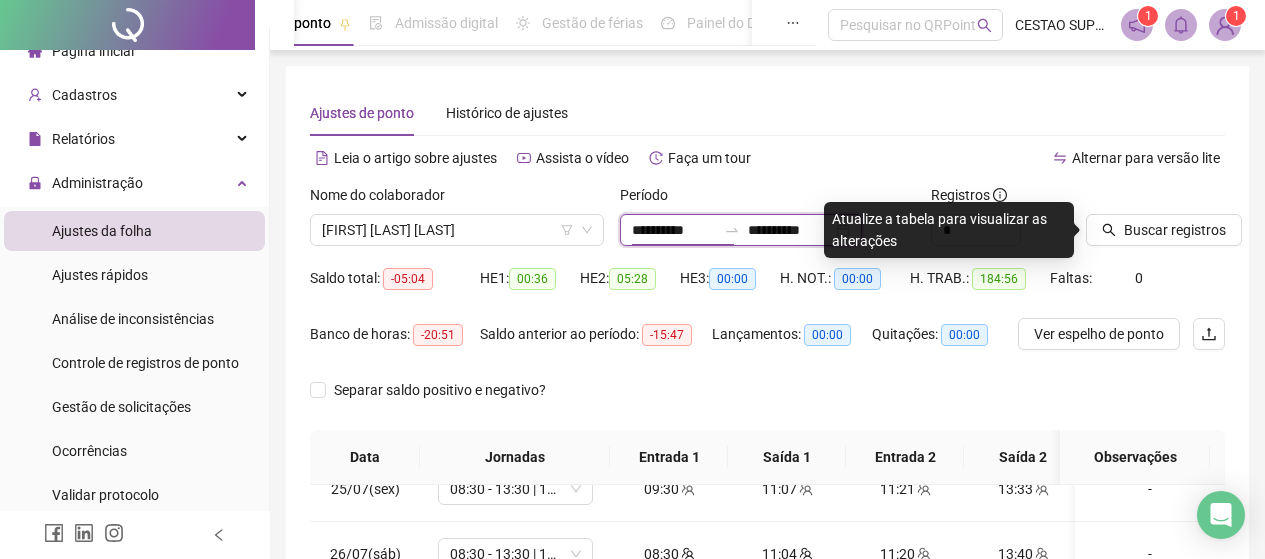 click on "**********" at bounding box center (674, 230) 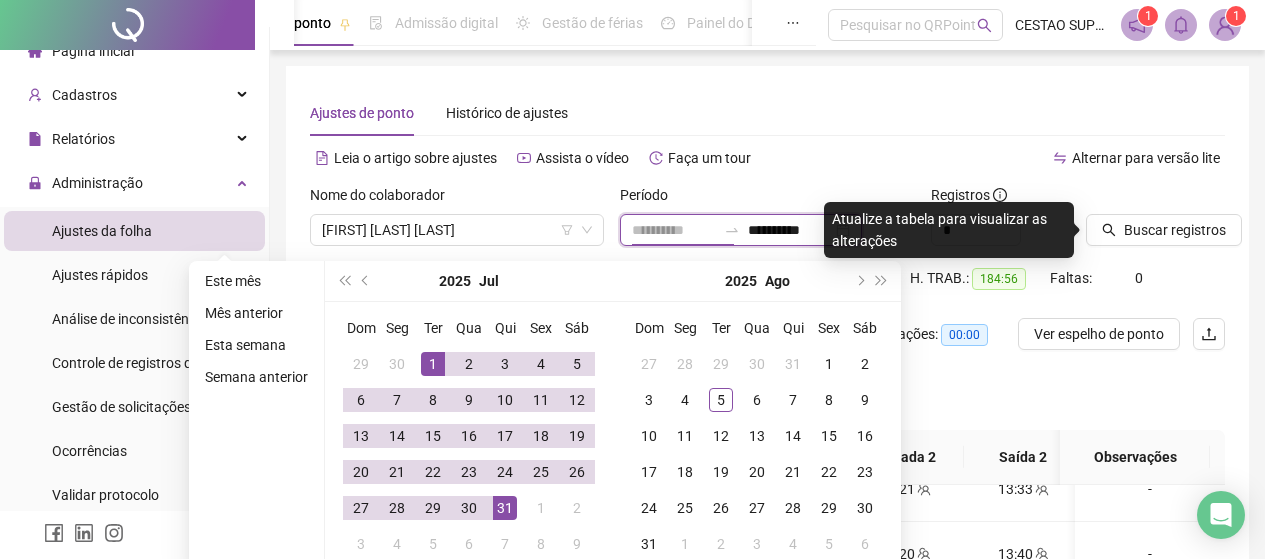 type on "**********" 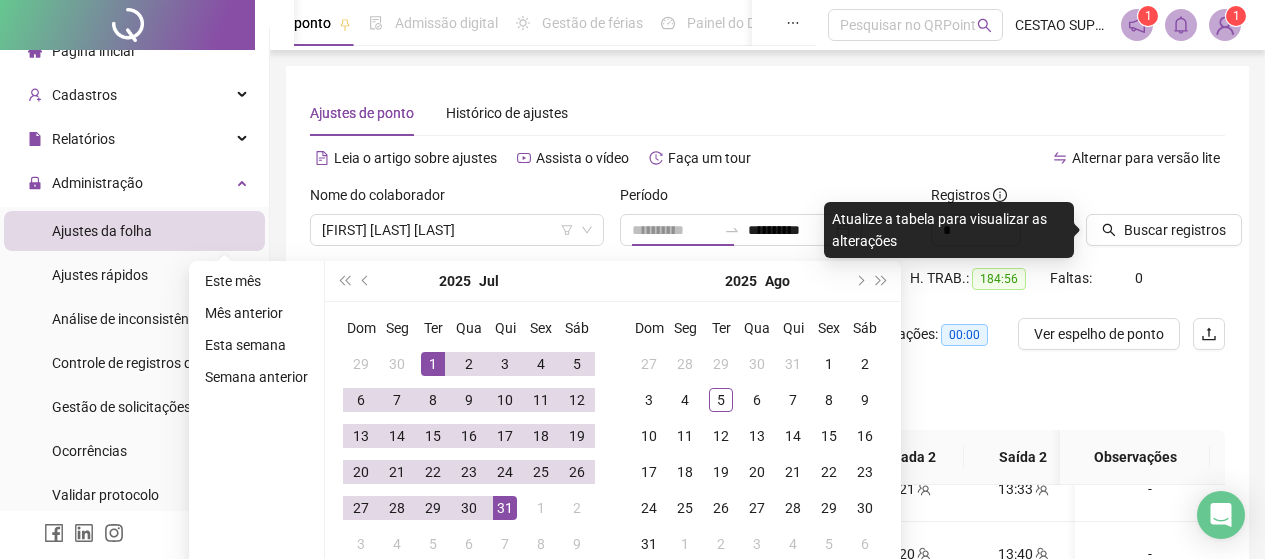click on "1" at bounding box center [433, 364] 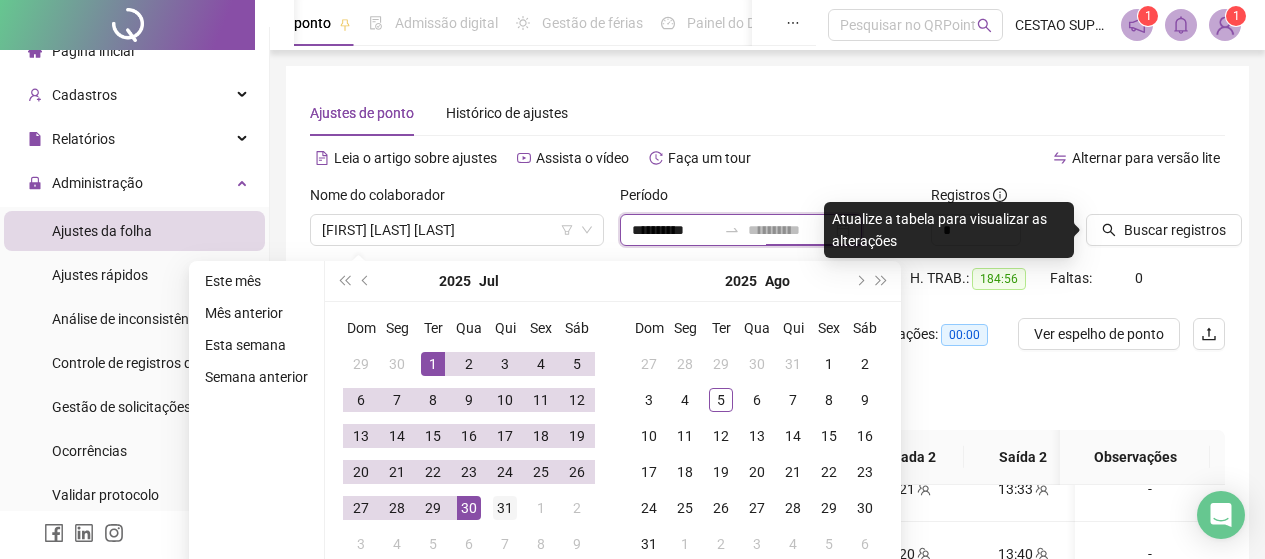 type on "**********" 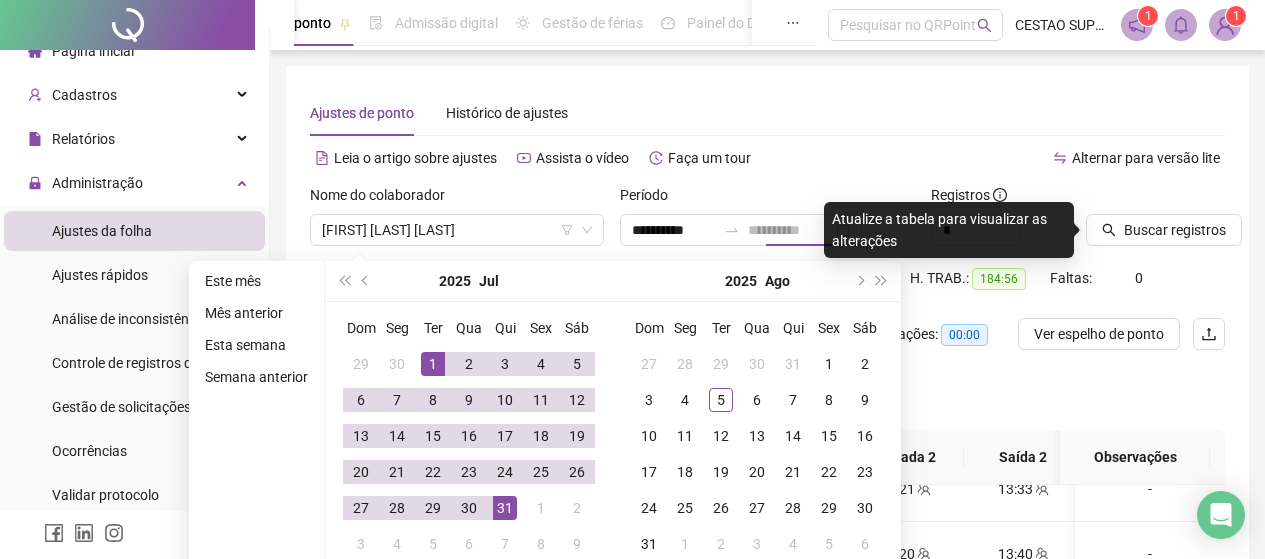 click on "31" at bounding box center (505, 508) 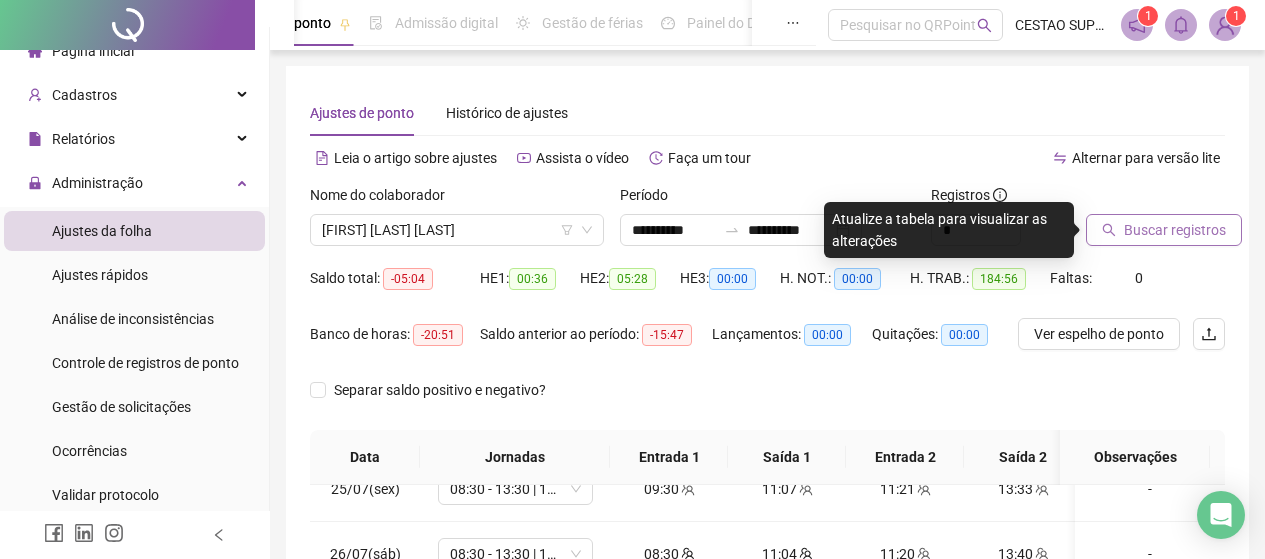 click on "Buscar registros" at bounding box center (1175, 230) 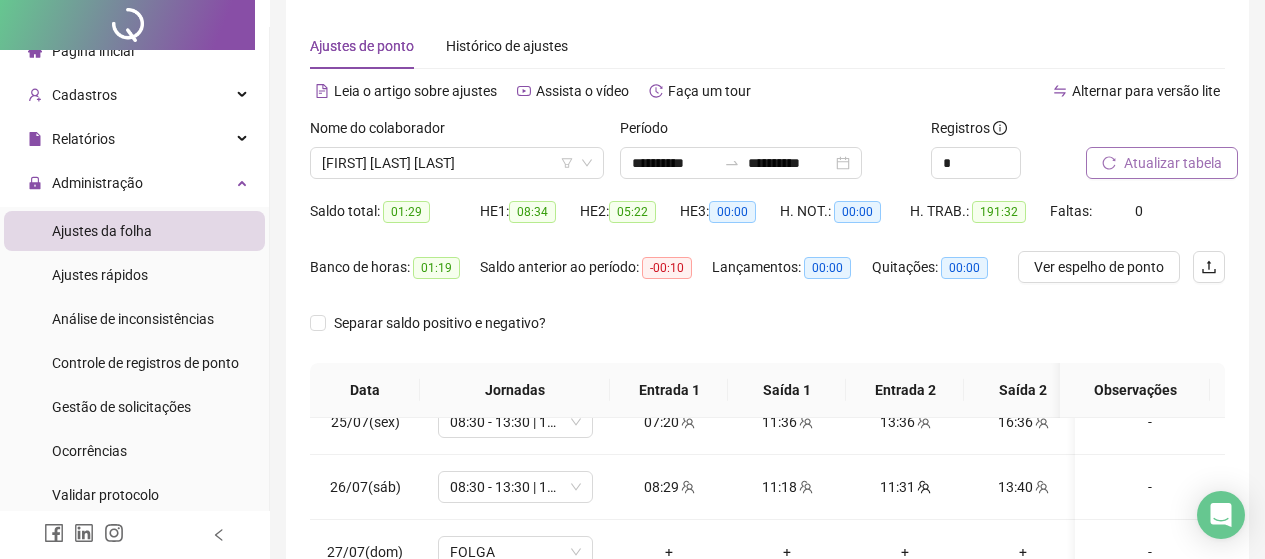 scroll, scrollTop: 100, scrollLeft: 0, axis: vertical 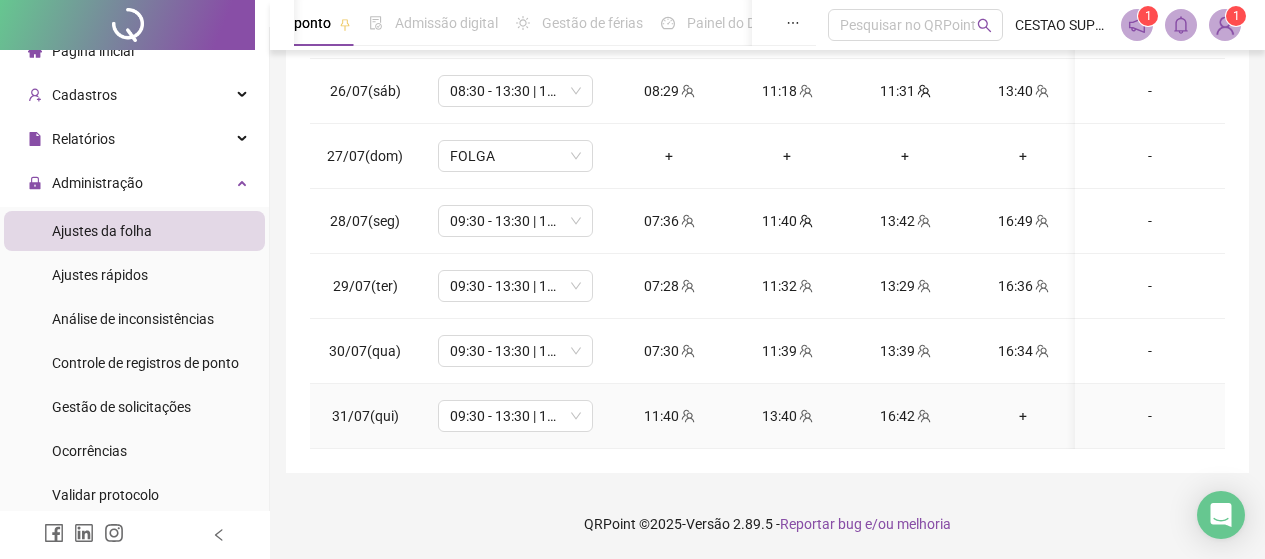 click on "+" at bounding box center [1023, 416] 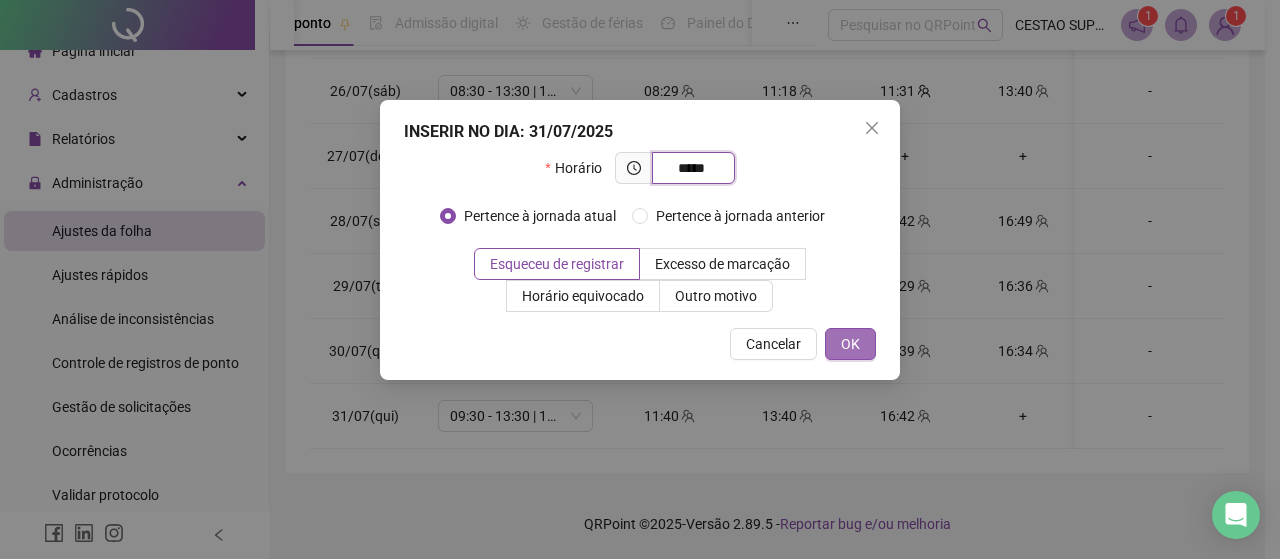 type on "*****" 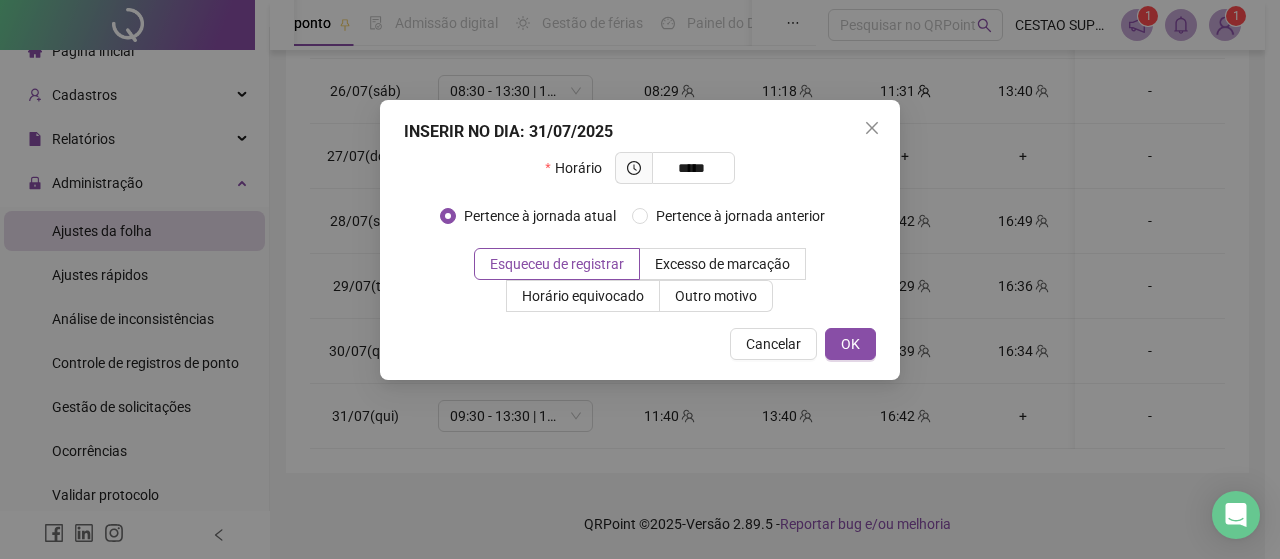drag, startPoint x: 855, startPoint y: 351, endPoint x: 775, endPoint y: 171, distance: 196.97716 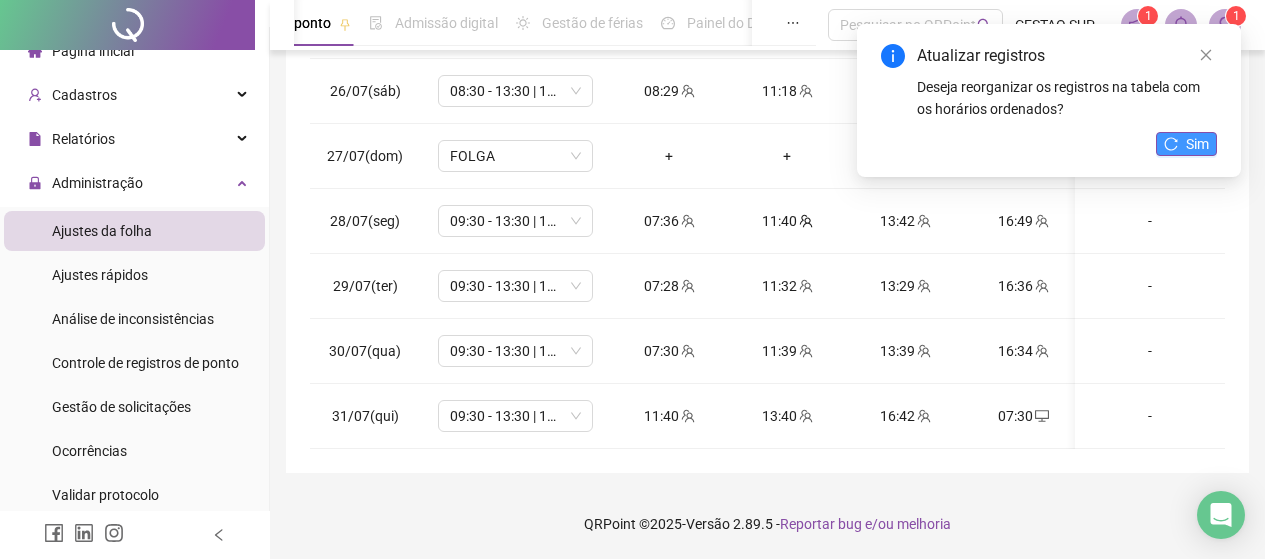 click on "Sim" at bounding box center [1186, 144] 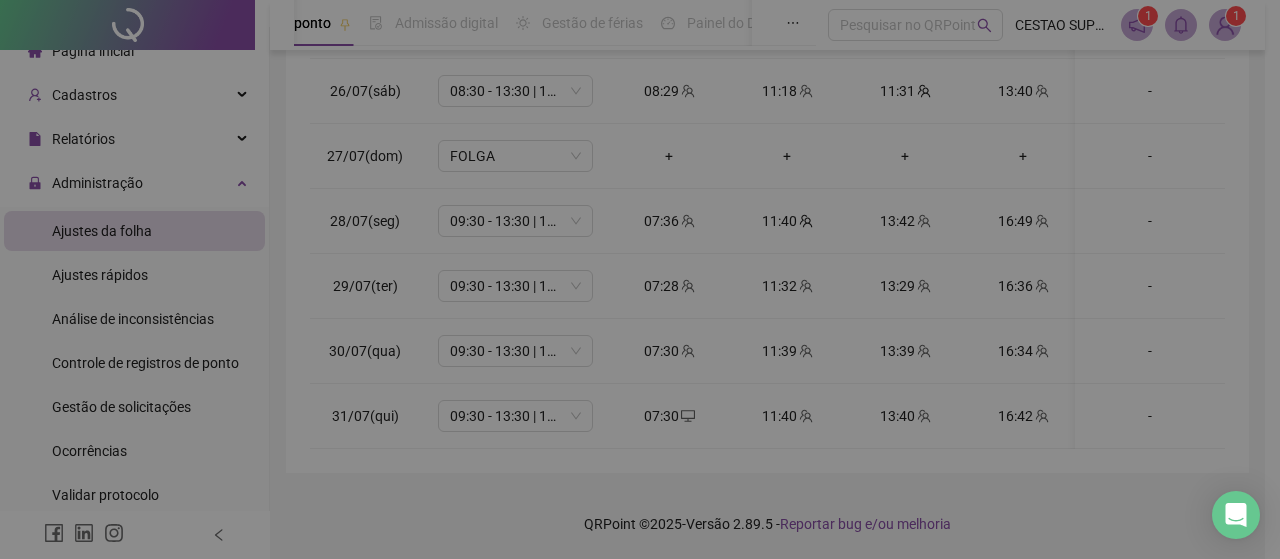 click on "Sim" at bounding box center (1212, 144) 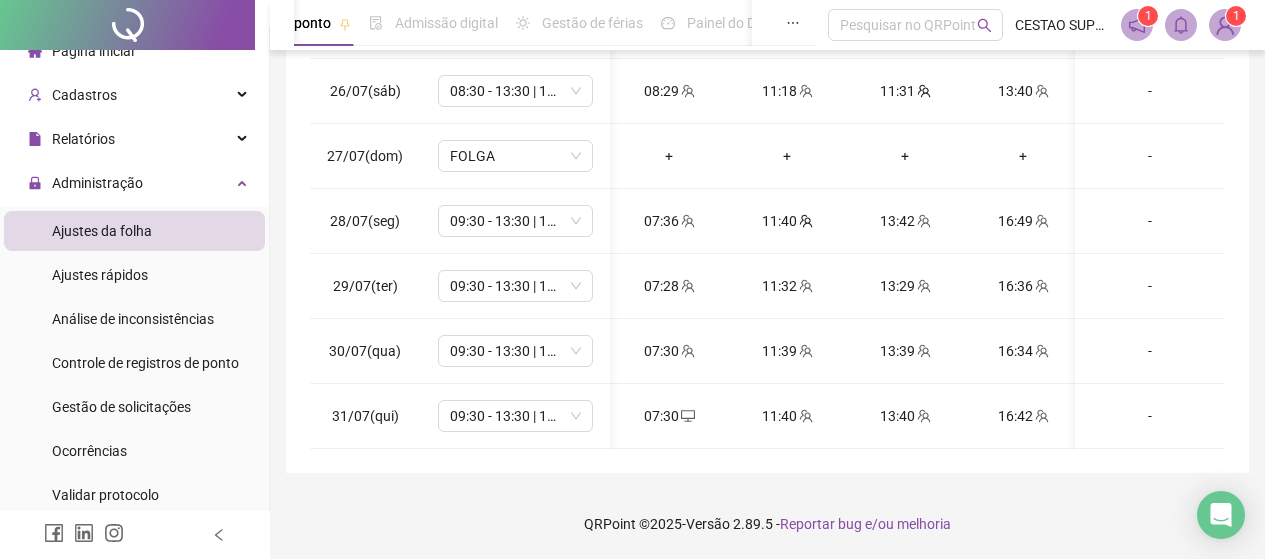 scroll, scrollTop: 1603, scrollLeft: 195, axis: both 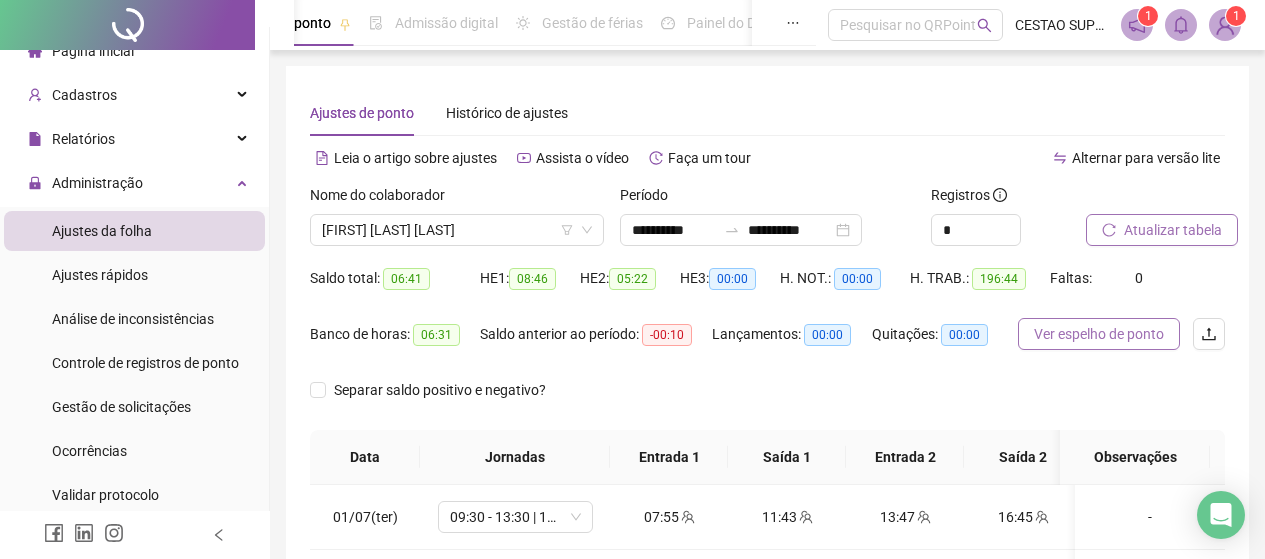 click on "Ver espelho de ponto" at bounding box center [1099, 334] 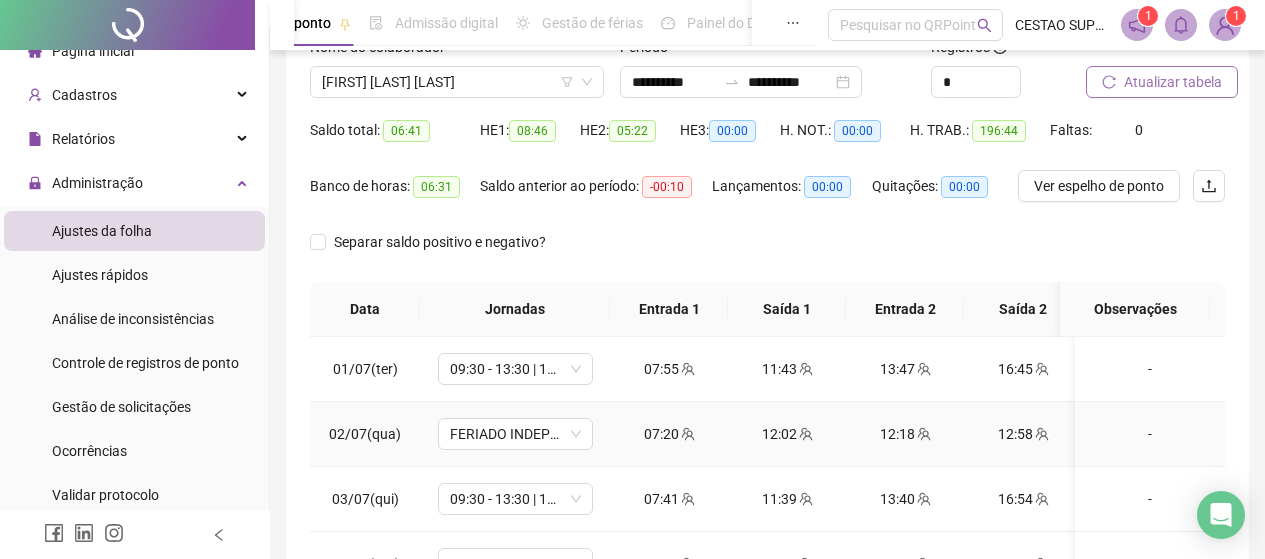 scroll, scrollTop: 200, scrollLeft: 0, axis: vertical 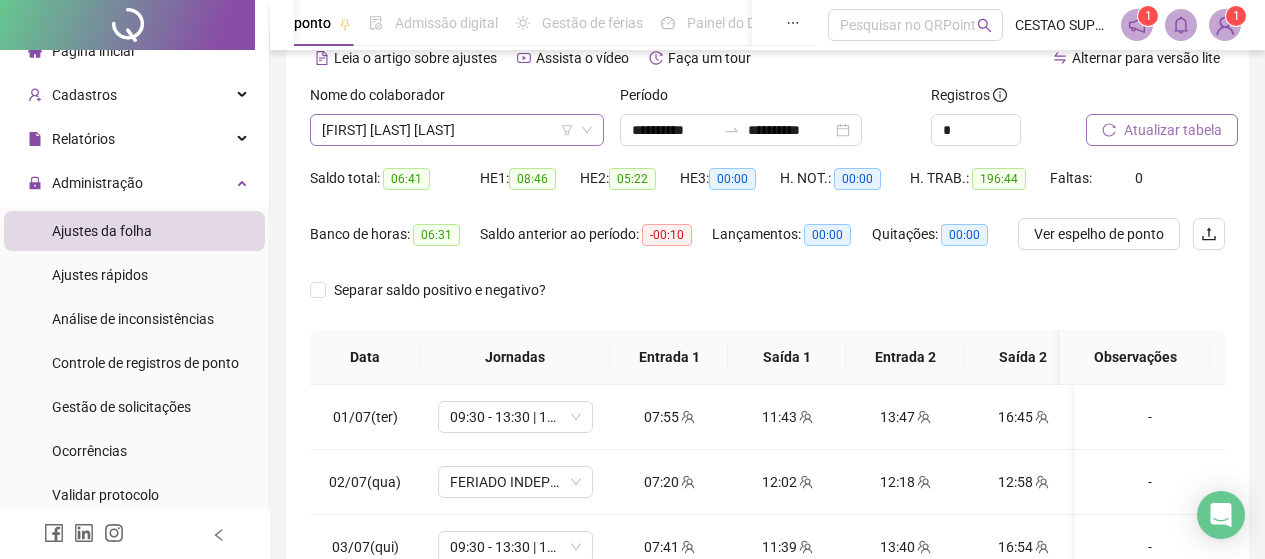 click on "[FIRST] [LAST] [LAST]" at bounding box center [457, 130] 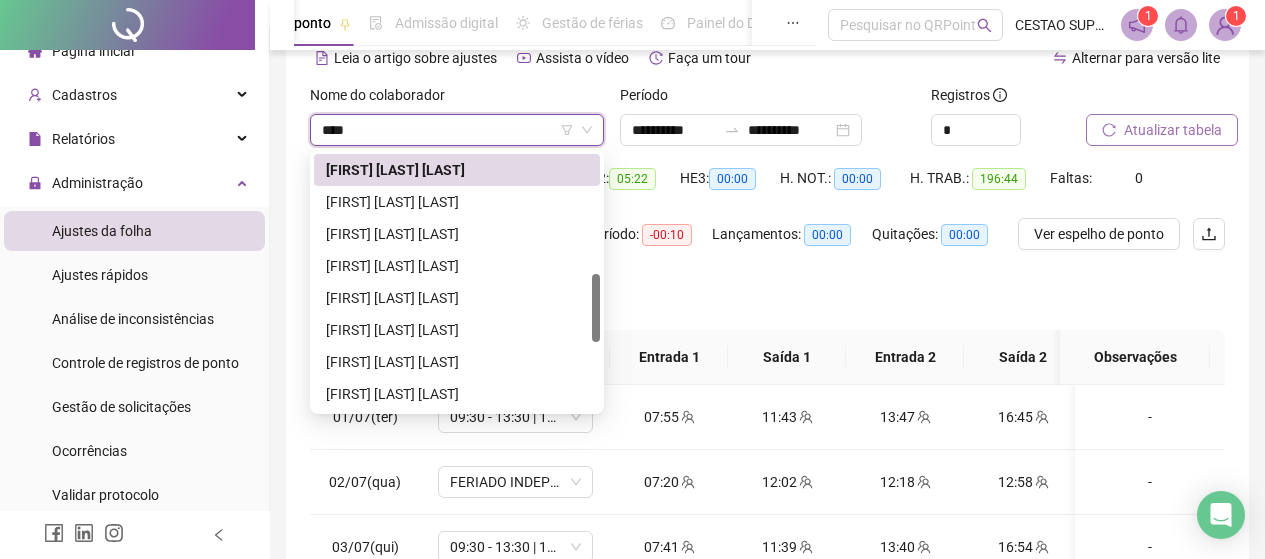 scroll, scrollTop: 0, scrollLeft: 0, axis: both 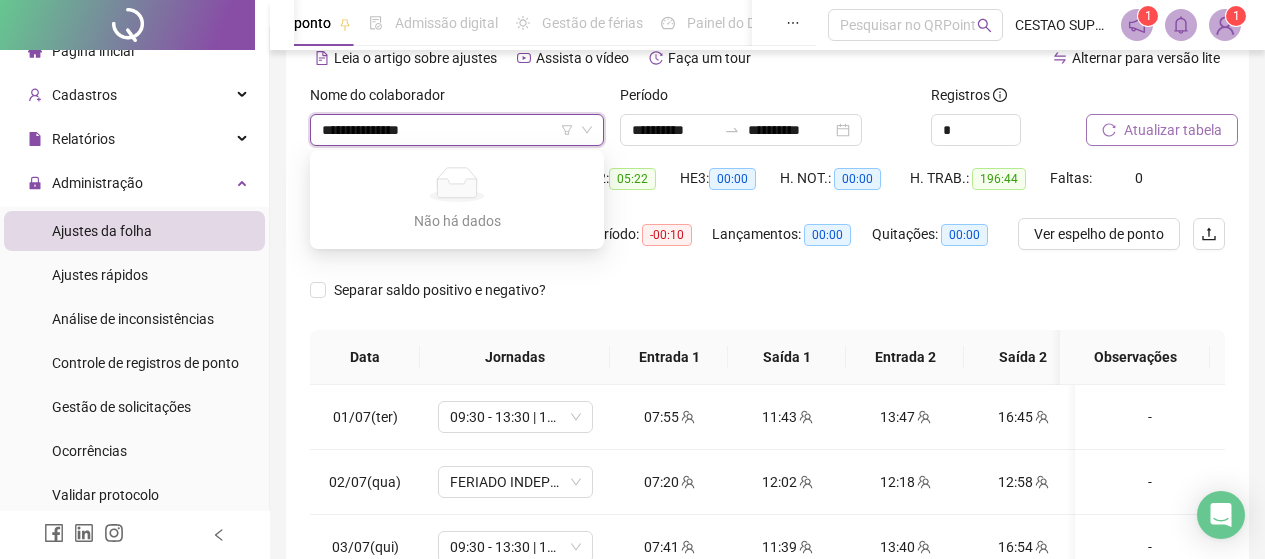click on "**********" at bounding box center (448, 130) 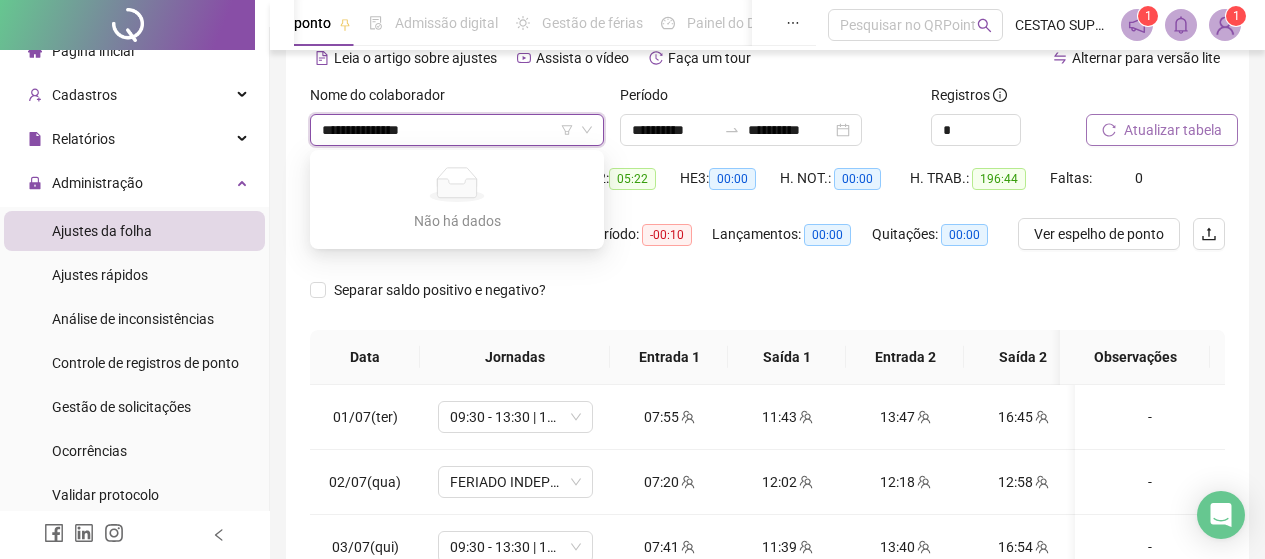 click on "**********" at bounding box center (448, 130) 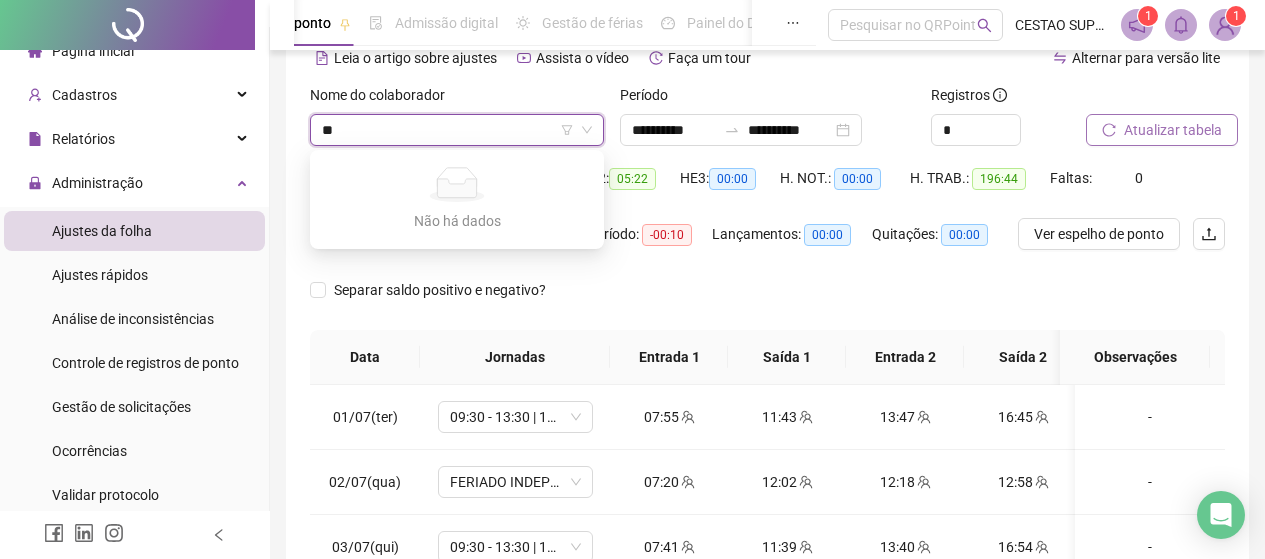 type on "*" 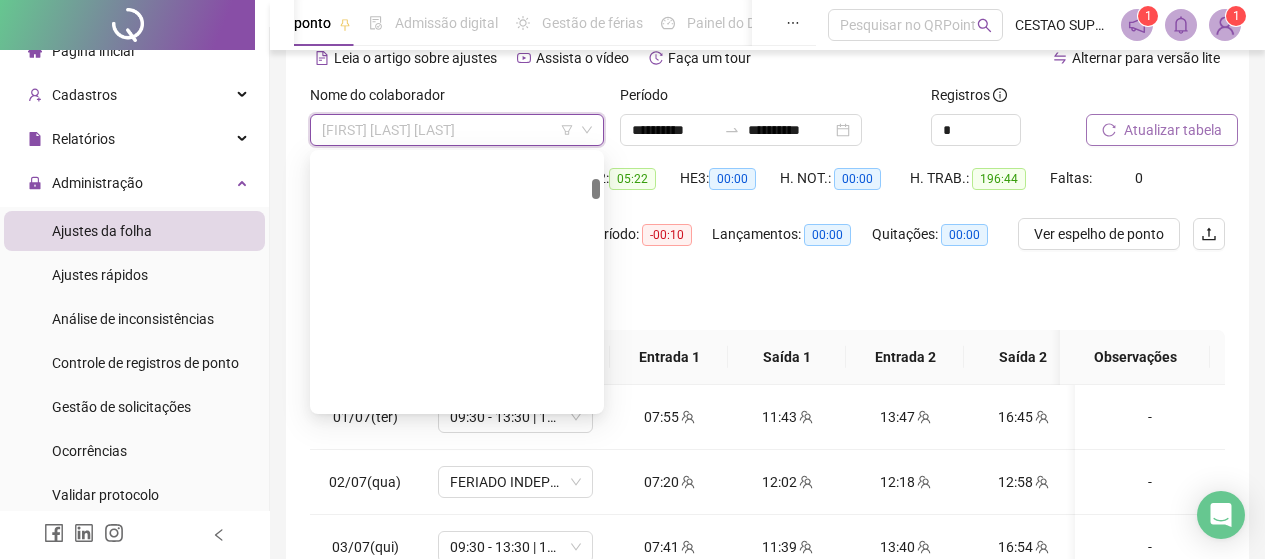 scroll, scrollTop: 6336, scrollLeft: 0, axis: vertical 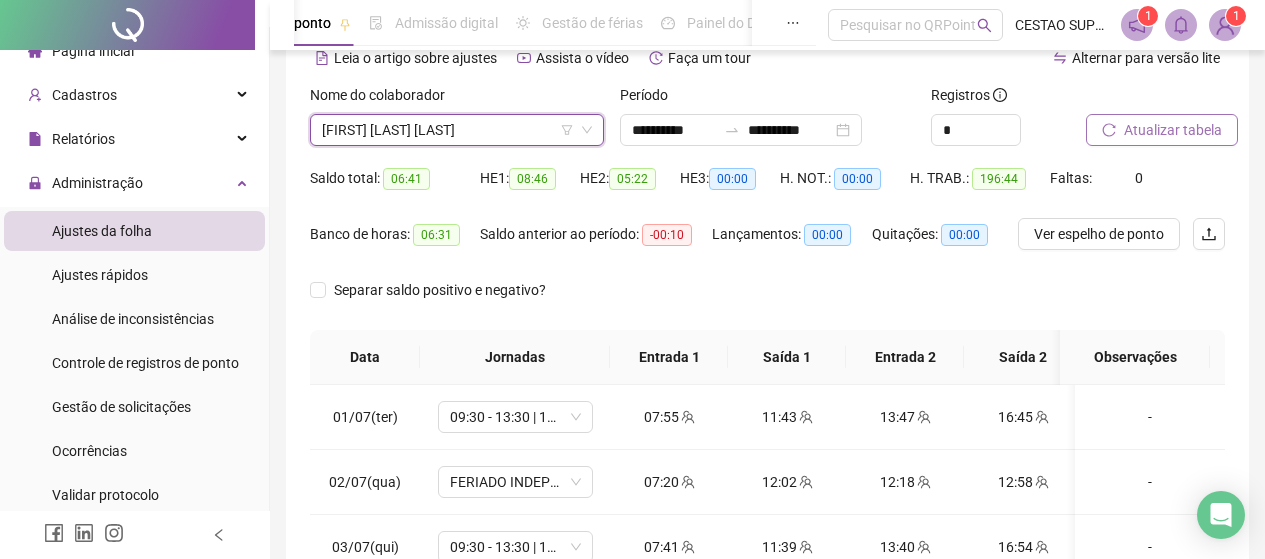click 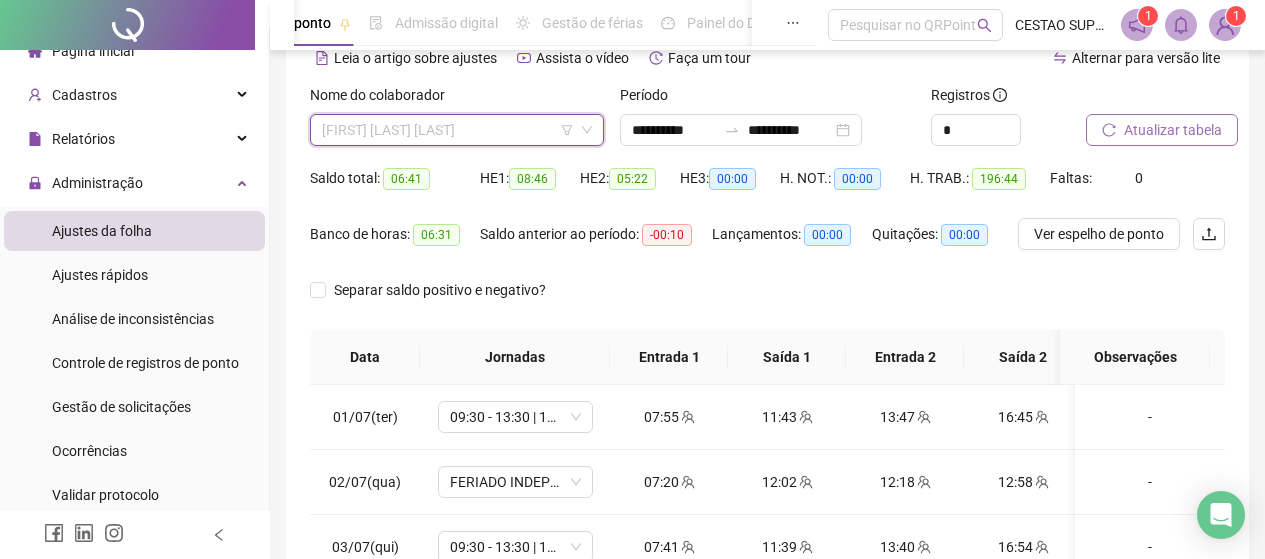 click on "[FIRST] [LAST] [LAST]" at bounding box center [457, 130] 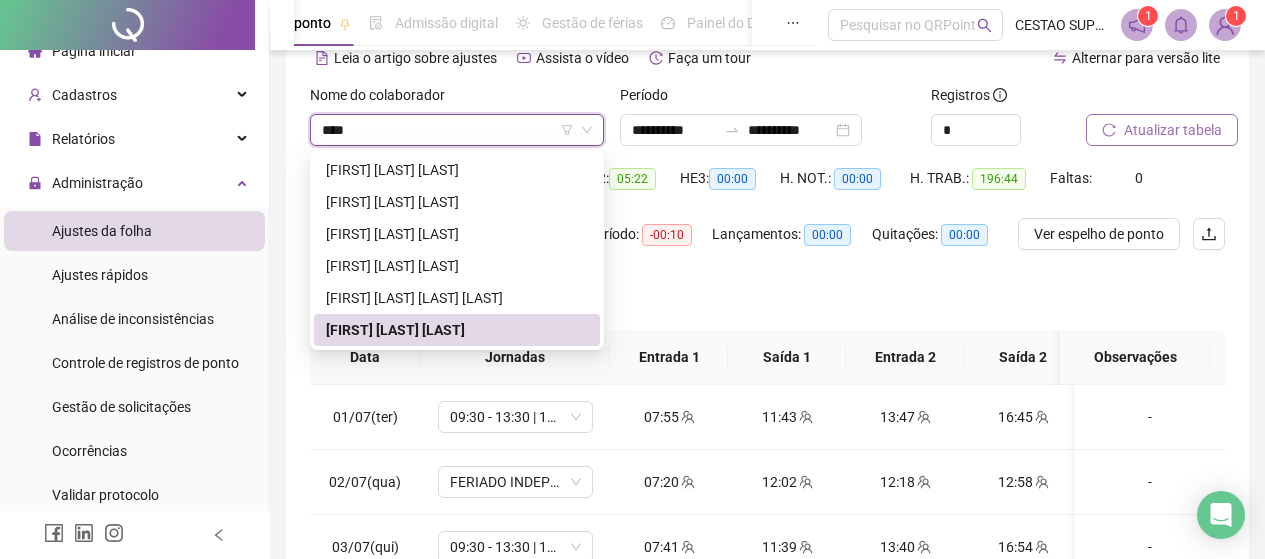 scroll, scrollTop: 0, scrollLeft: 0, axis: both 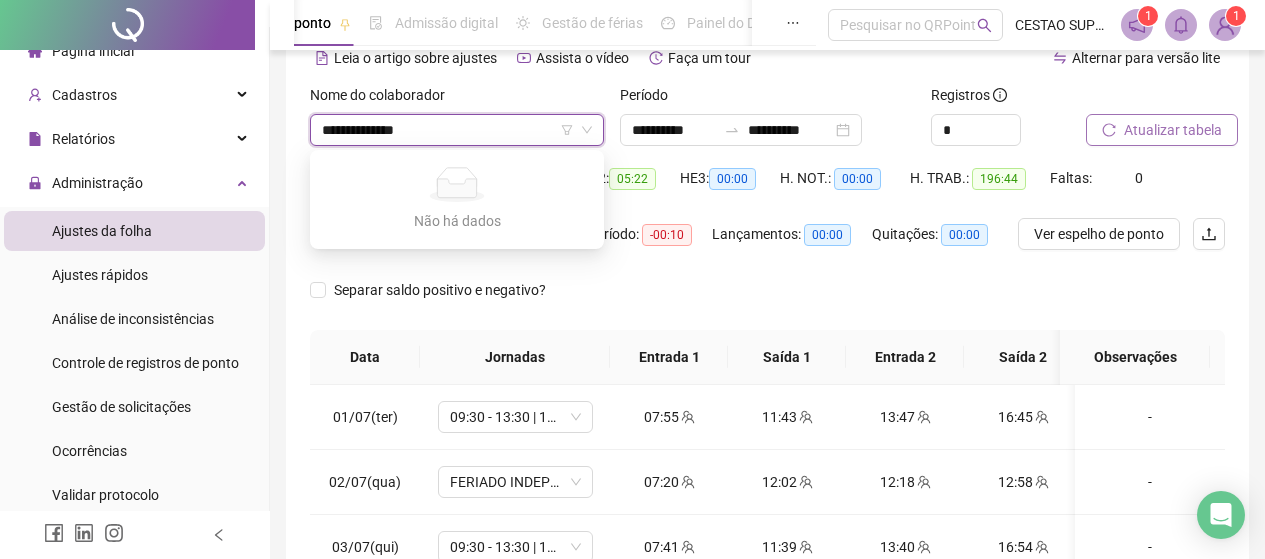 type on "**********" 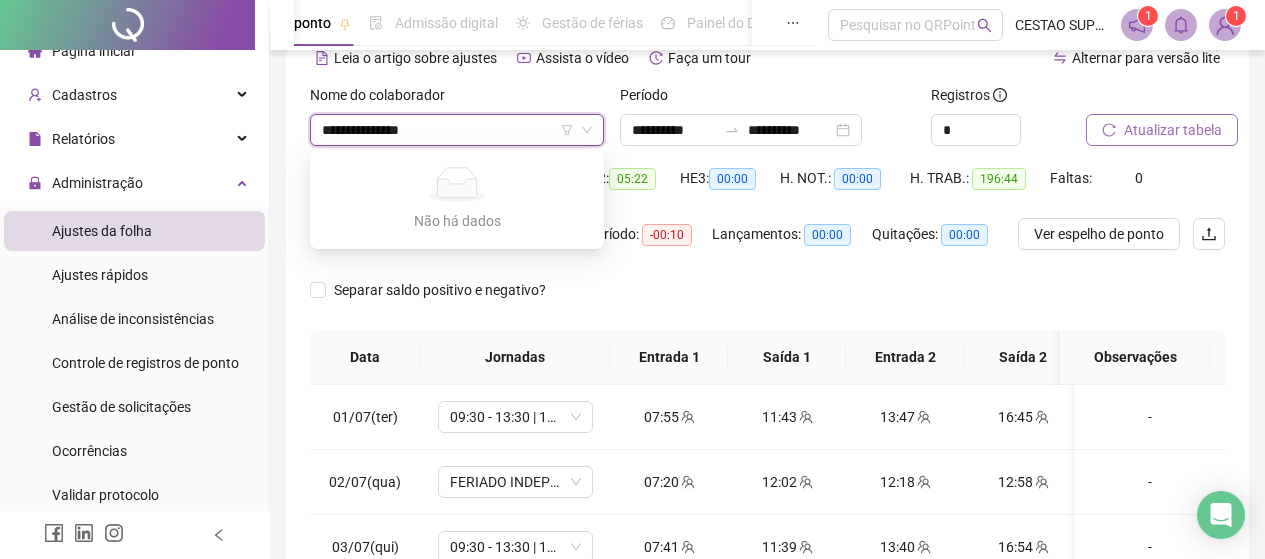 type 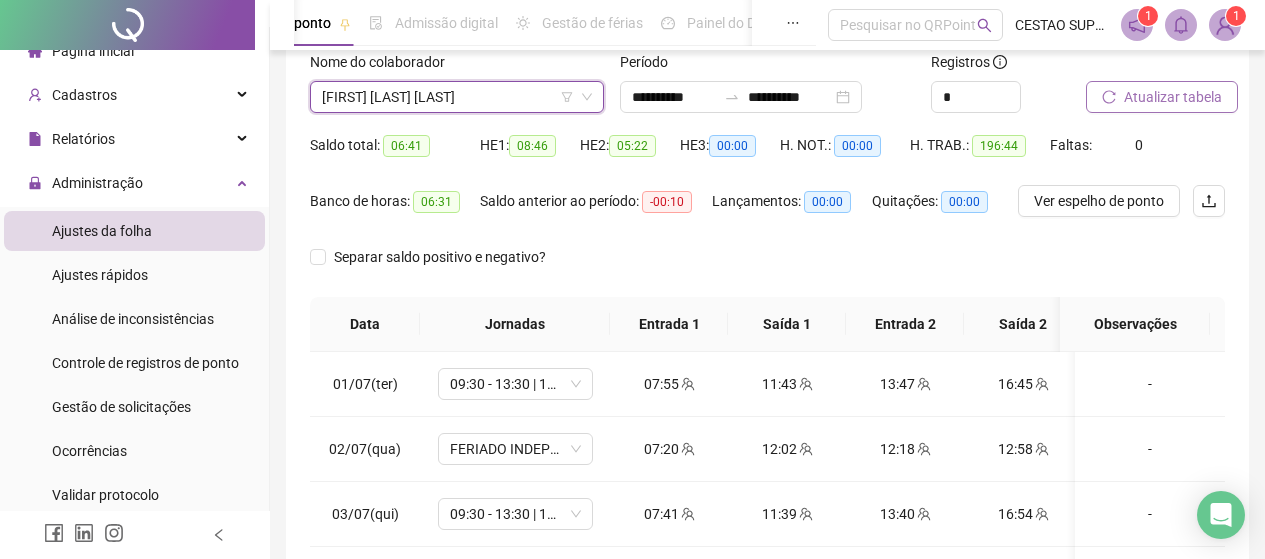 scroll, scrollTop: 200, scrollLeft: 0, axis: vertical 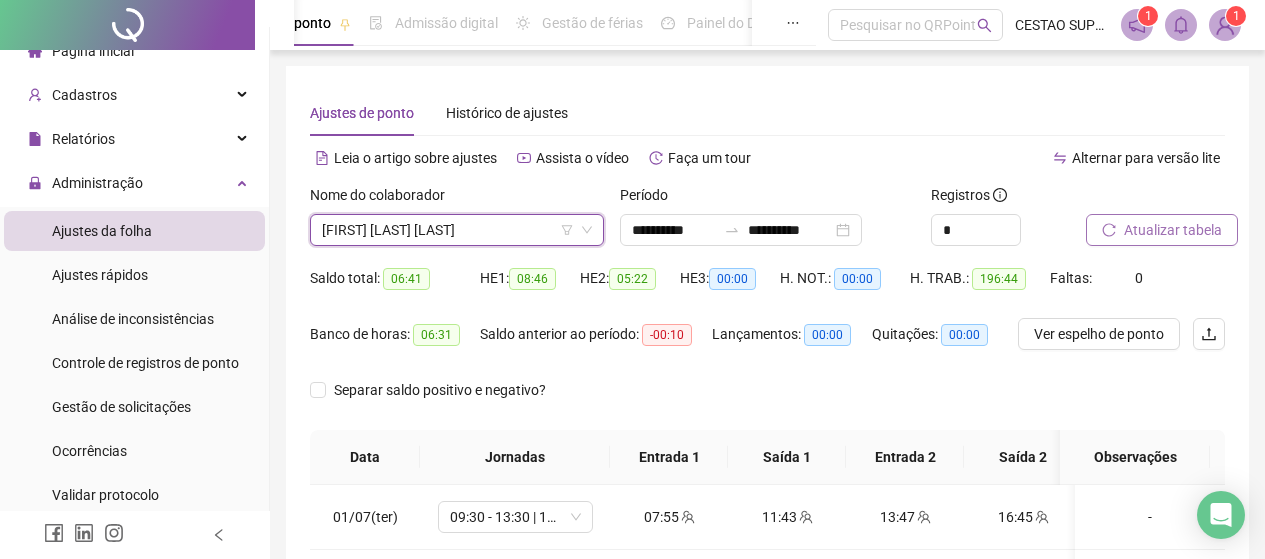 click on "Atualizar tabela" at bounding box center (1173, 230) 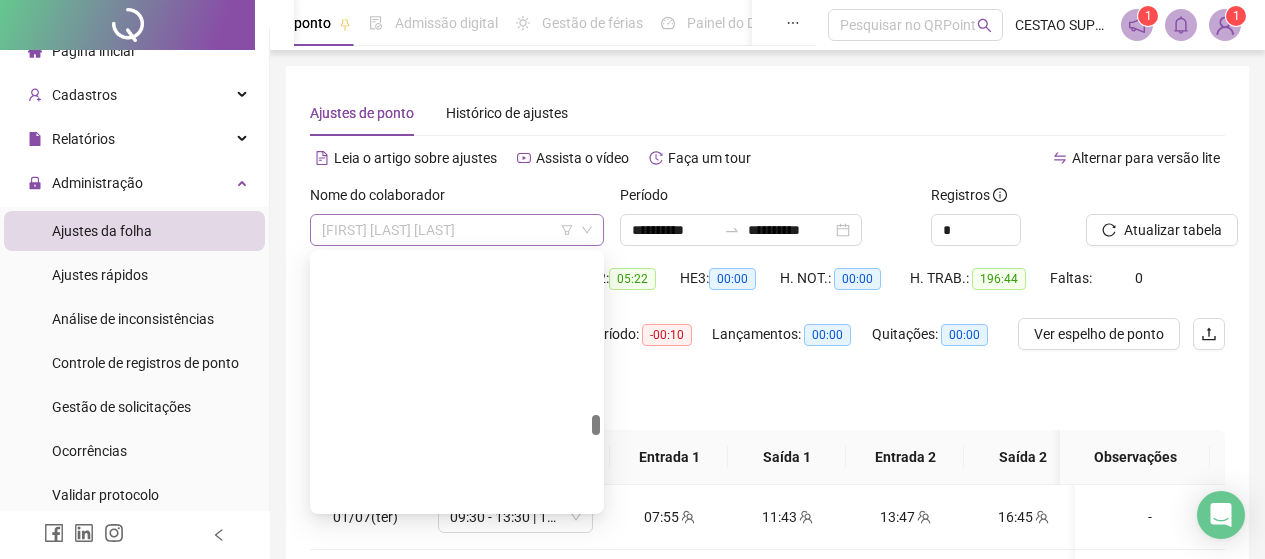 click on "[FIRST] [LAST] [LAST]" at bounding box center [457, 230] 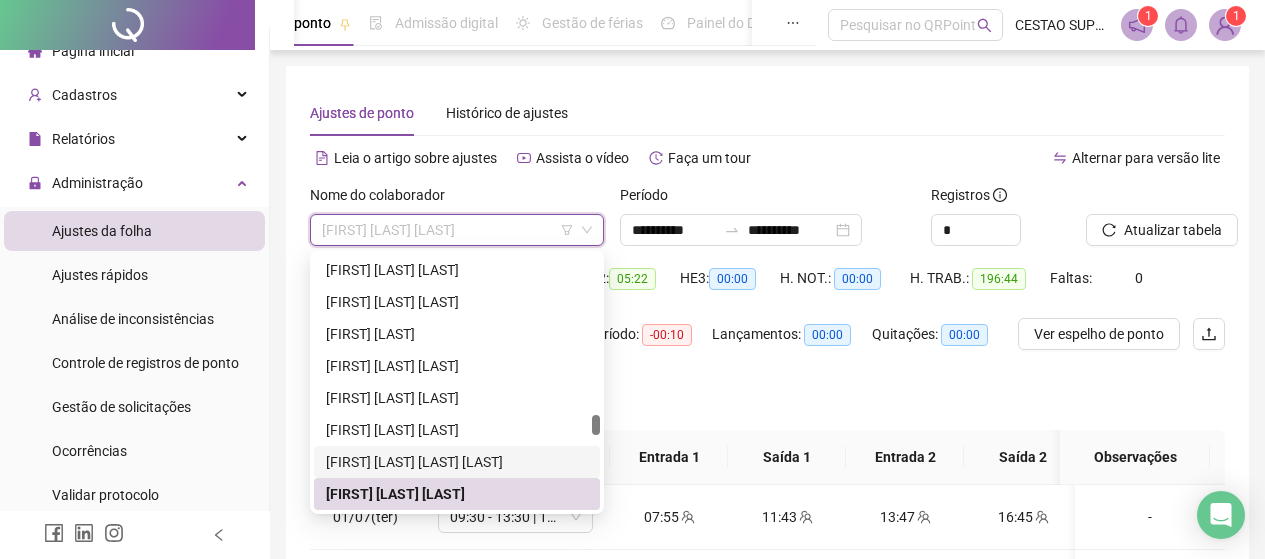 click on "[FIRST] [LAST] [LAST] [LAST]" at bounding box center (457, 462) 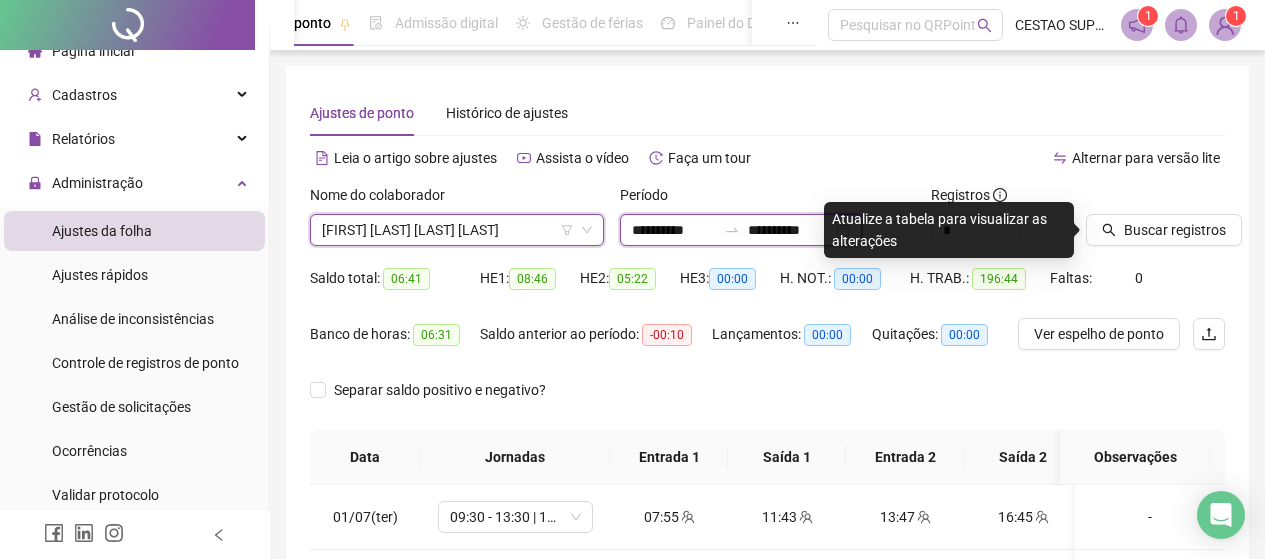 click on "**********" at bounding box center (674, 230) 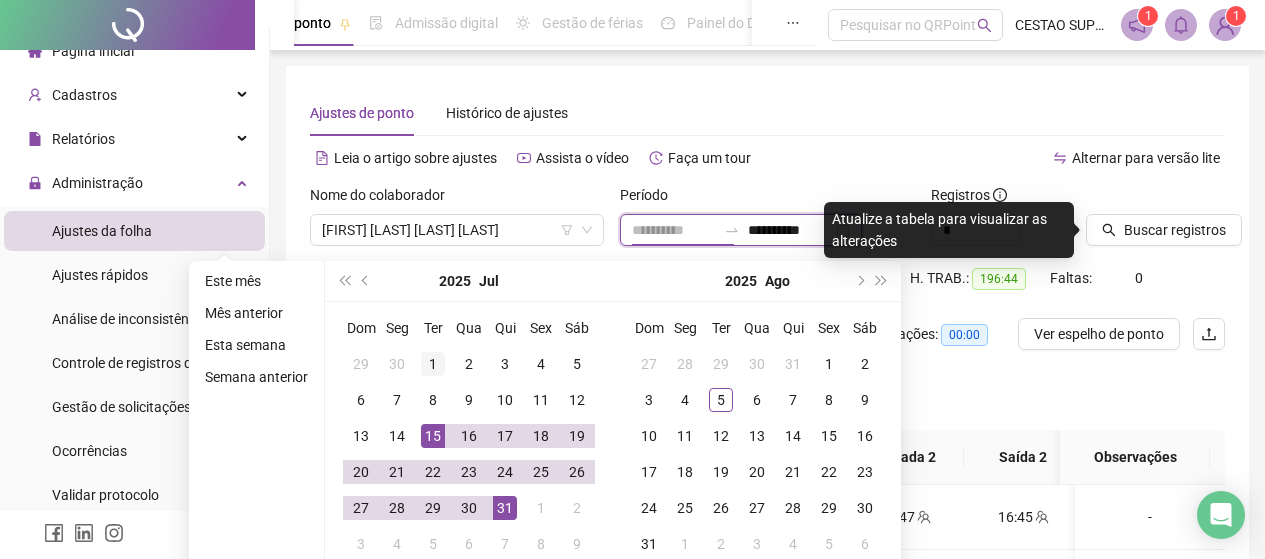 type on "**********" 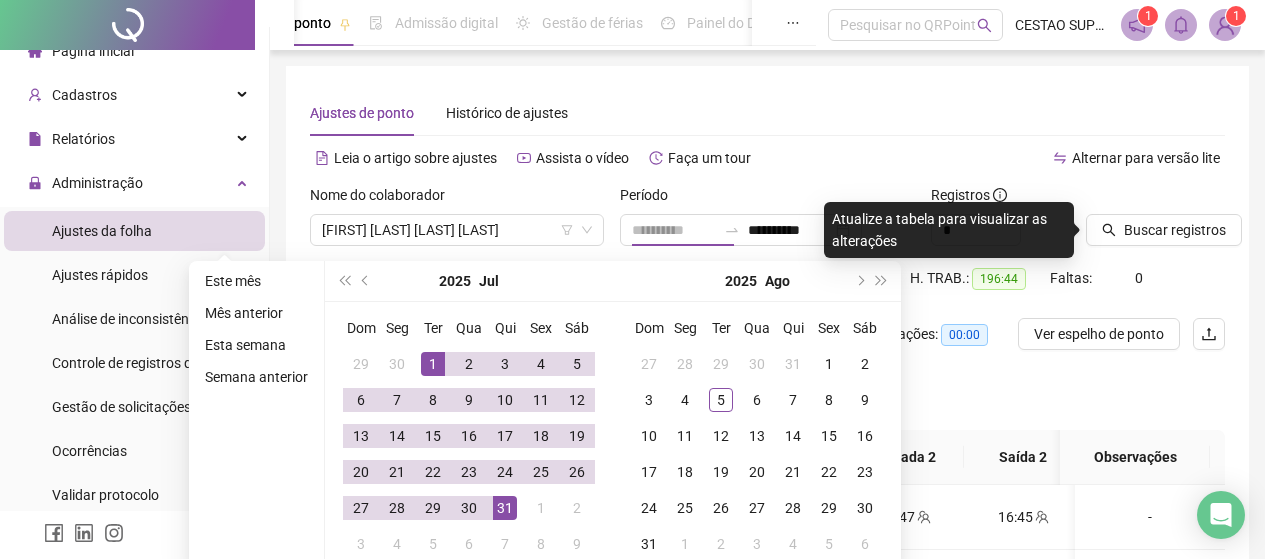 click on "1" at bounding box center [433, 364] 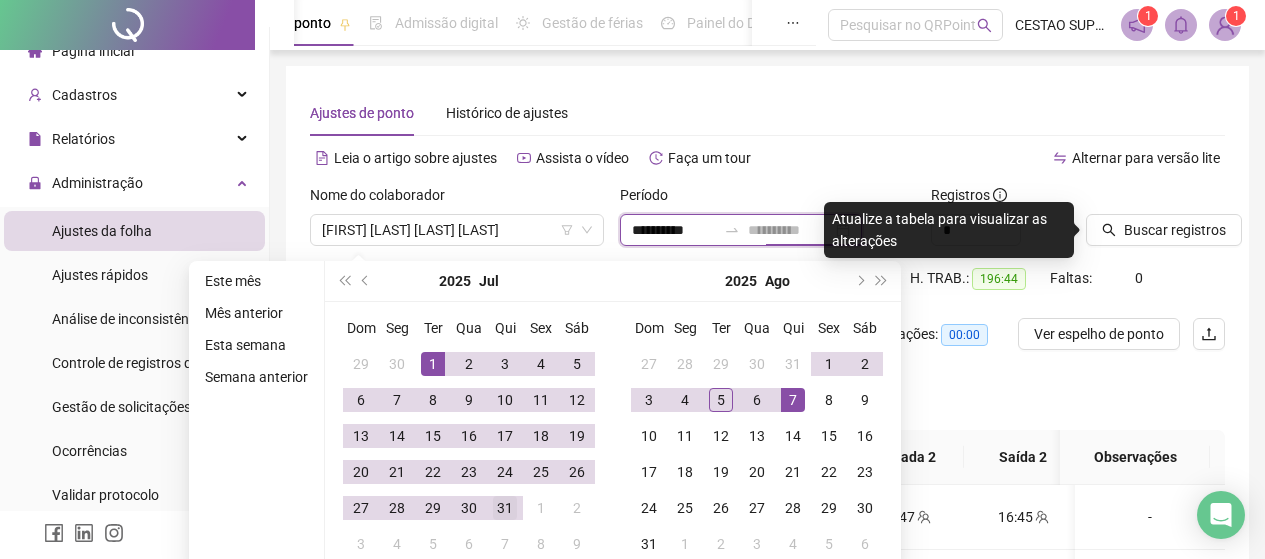 type on "**********" 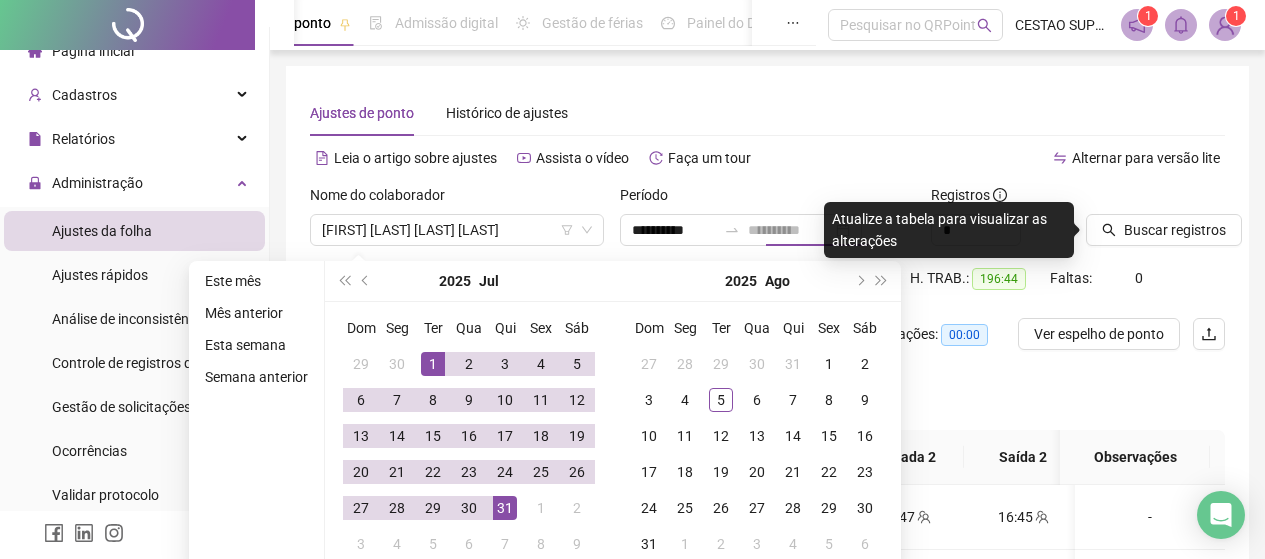 click on "31" at bounding box center (505, 508) 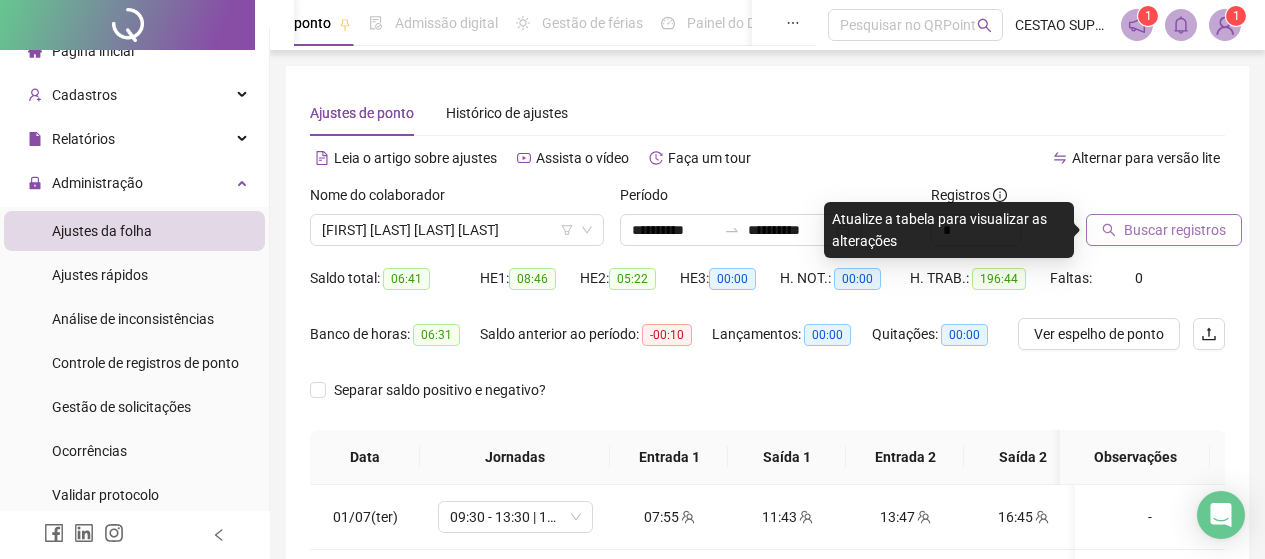 click on "Buscar registros" at bounding box center [1175, 230] 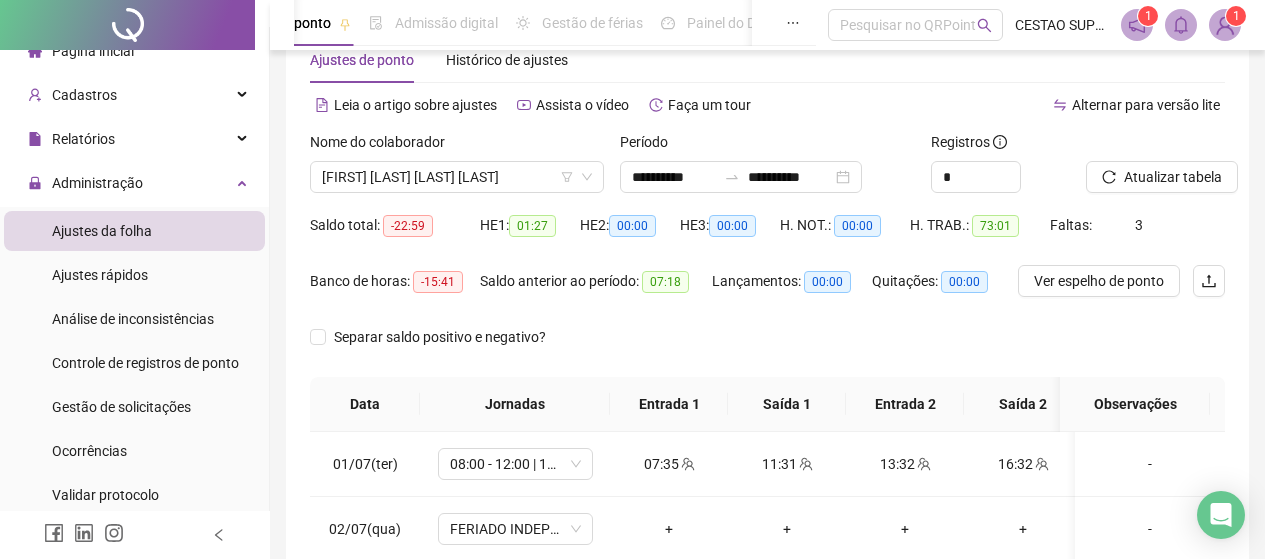 scroll, scrollTop: 100, scrollLeft: 0, axis: vertical 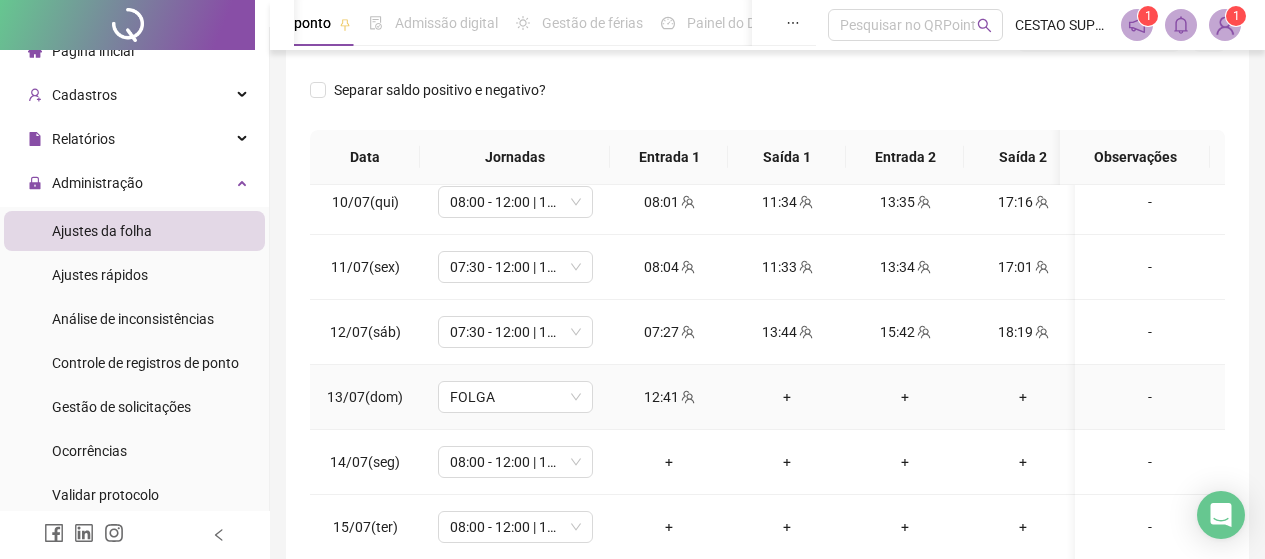 click on "+" at bounding box center [787, 397] 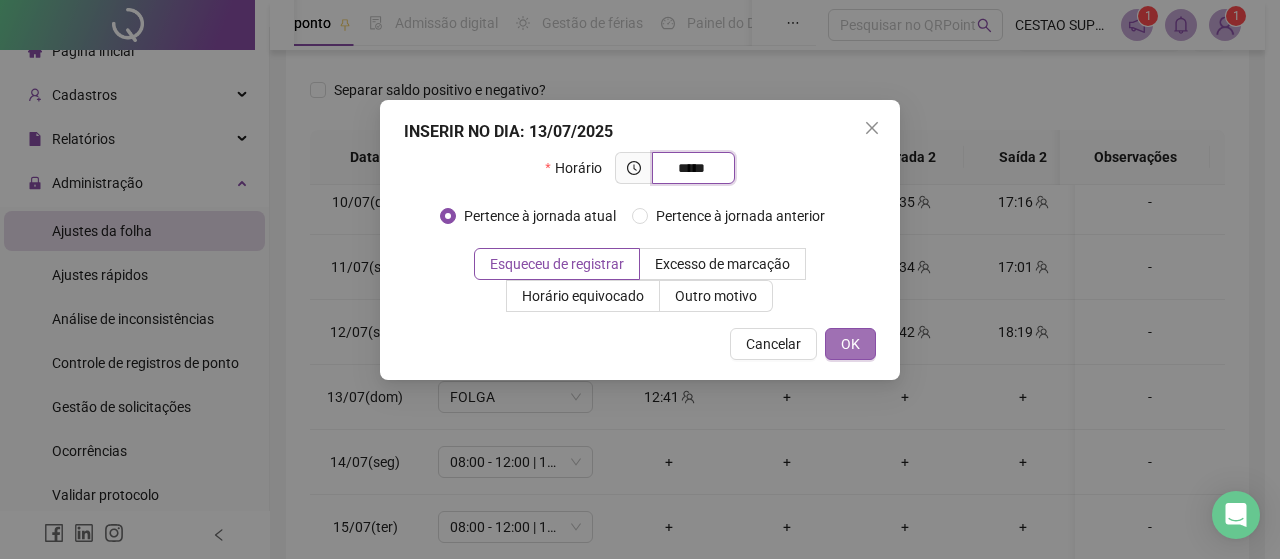 type on "*****" 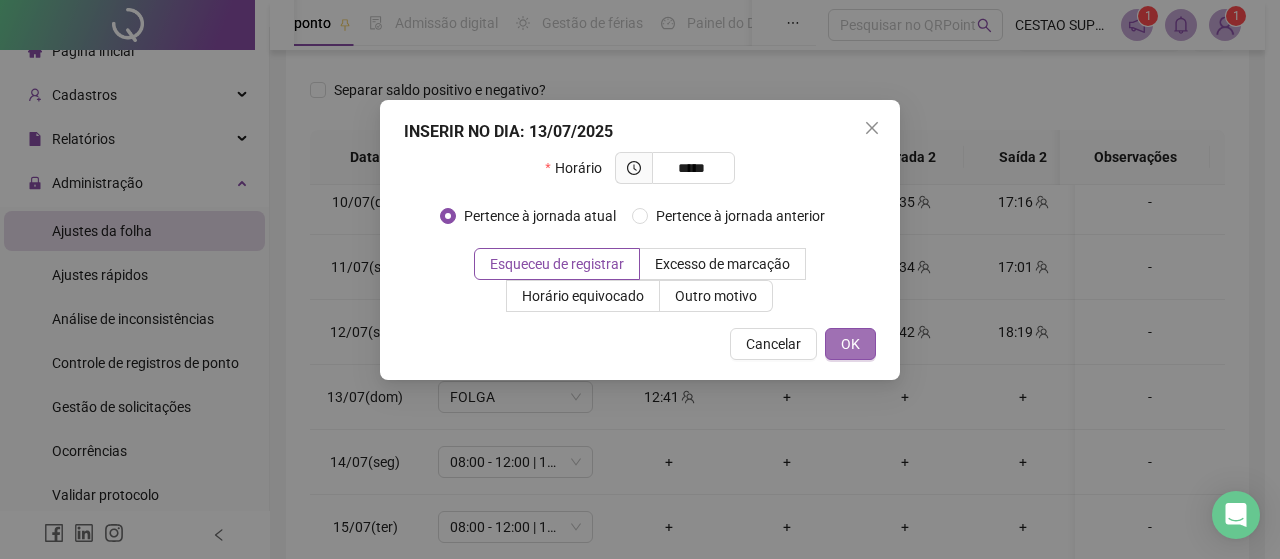 click on "OK" at bounding box center [850, 344] 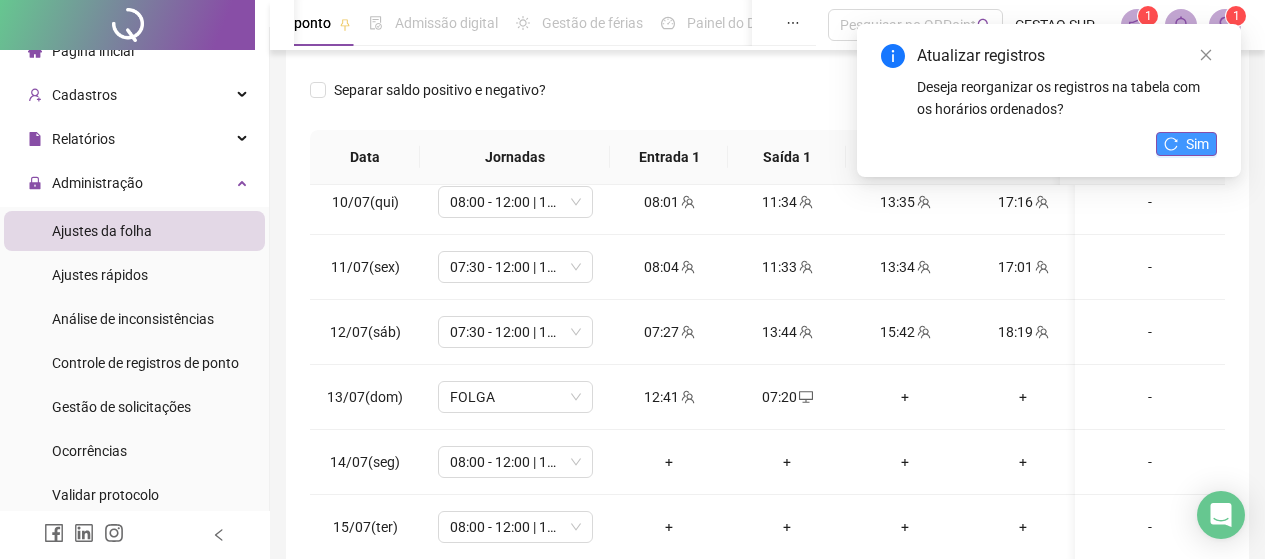click on "Sim" at bounding box center [1197, 144] 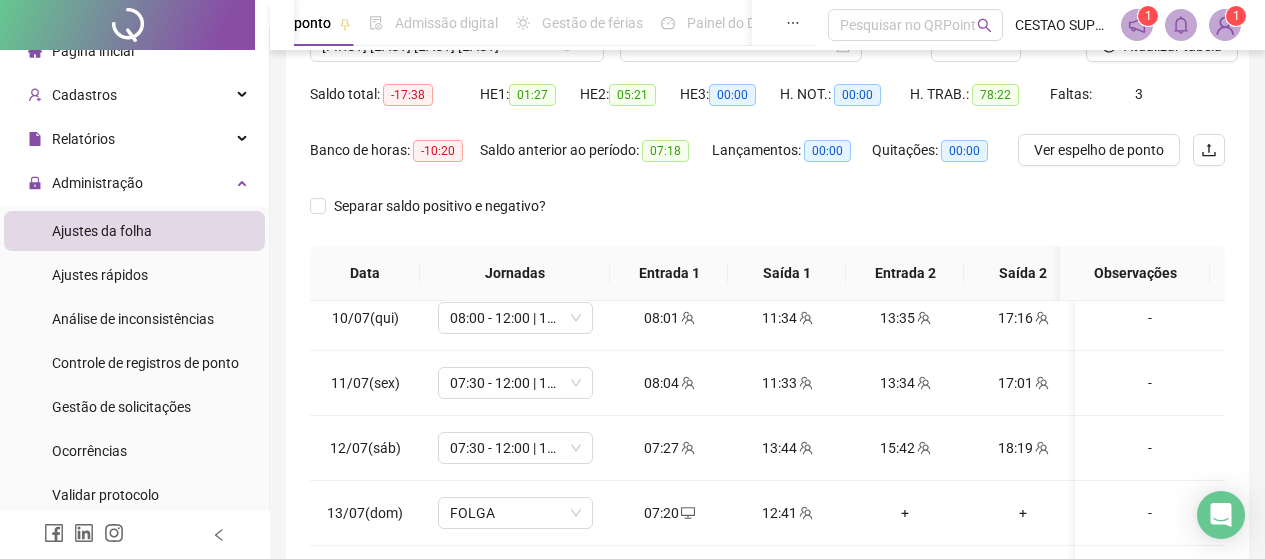scroll, scrollTop: 0, scrollLeft: 0, axis: both 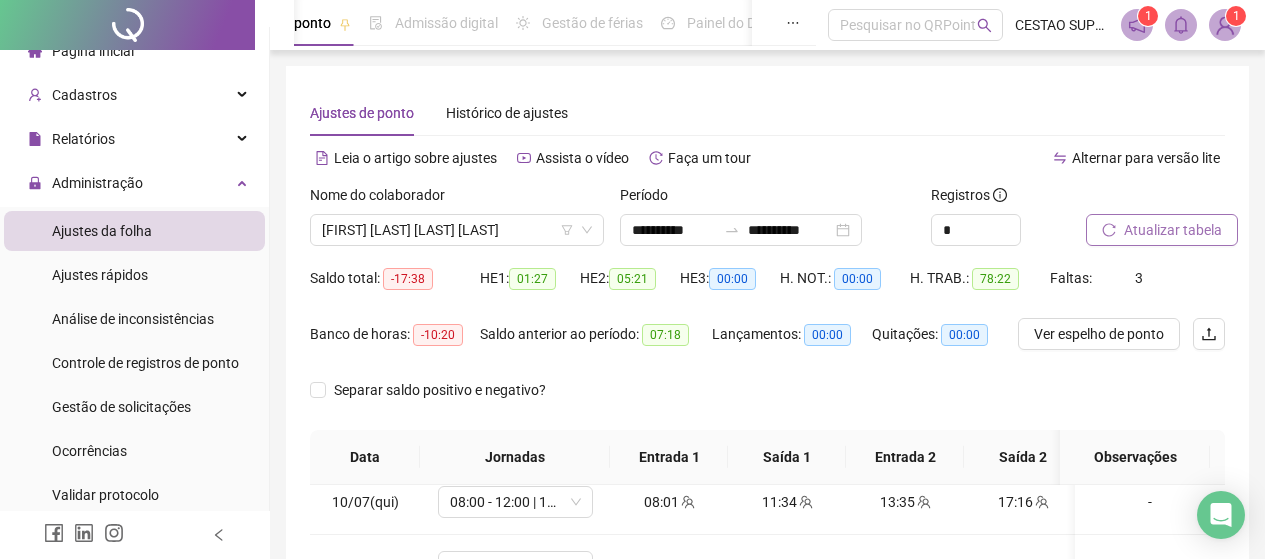 click on "Atualizar tabela" at bounding box center [1173, 230] 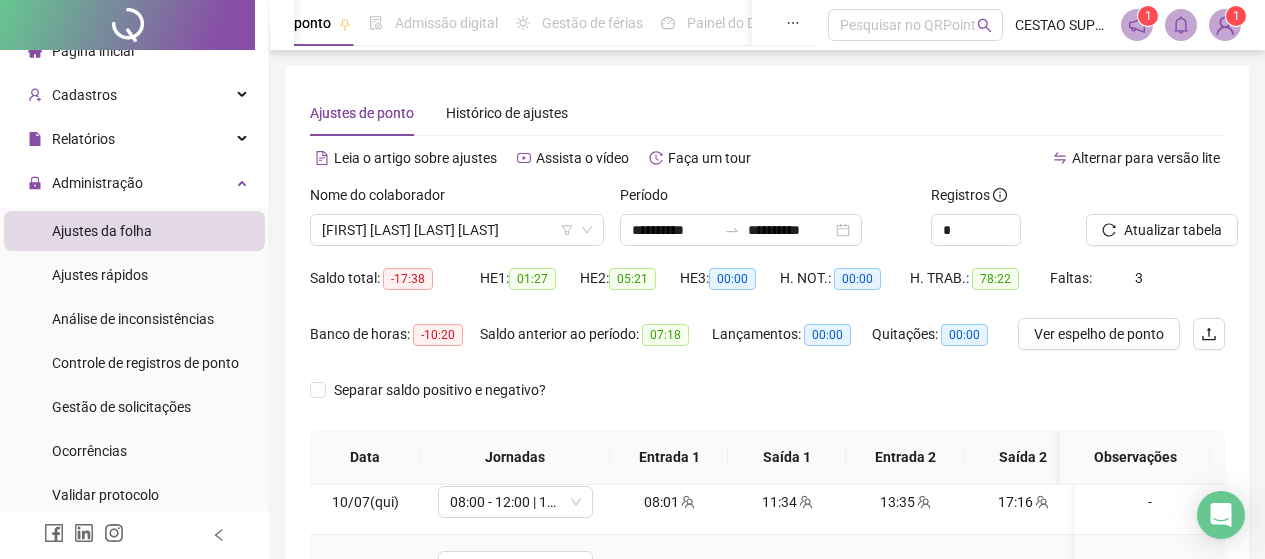 scroll, scrollTop: 463, scrollLeft: 0, axis: vertical 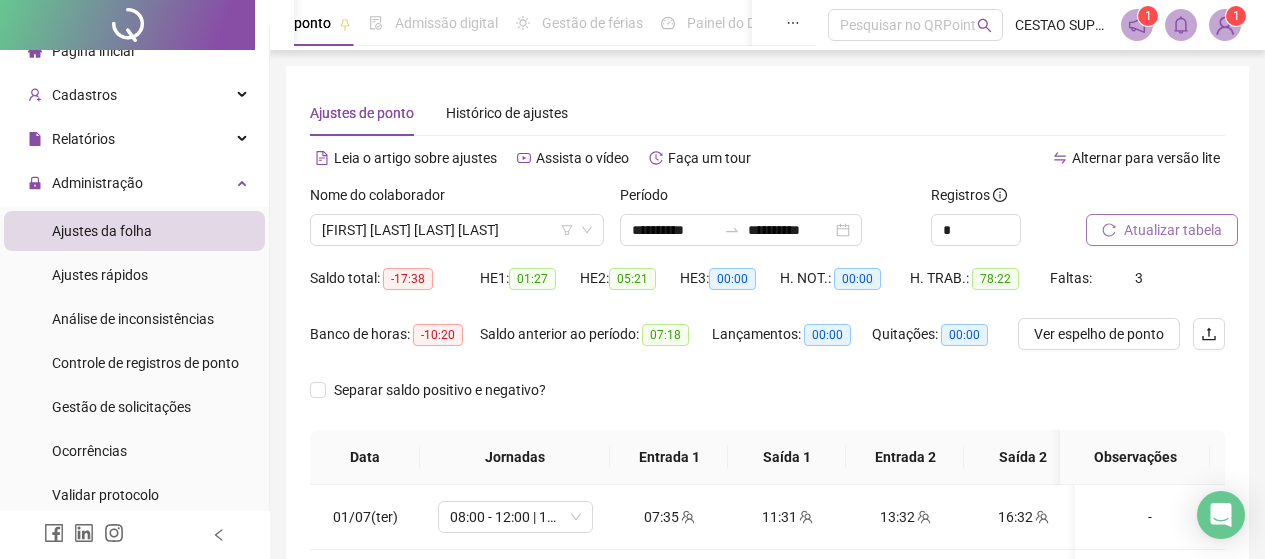 click on "Atualizar tabela" at bounding box center [1173, 230] 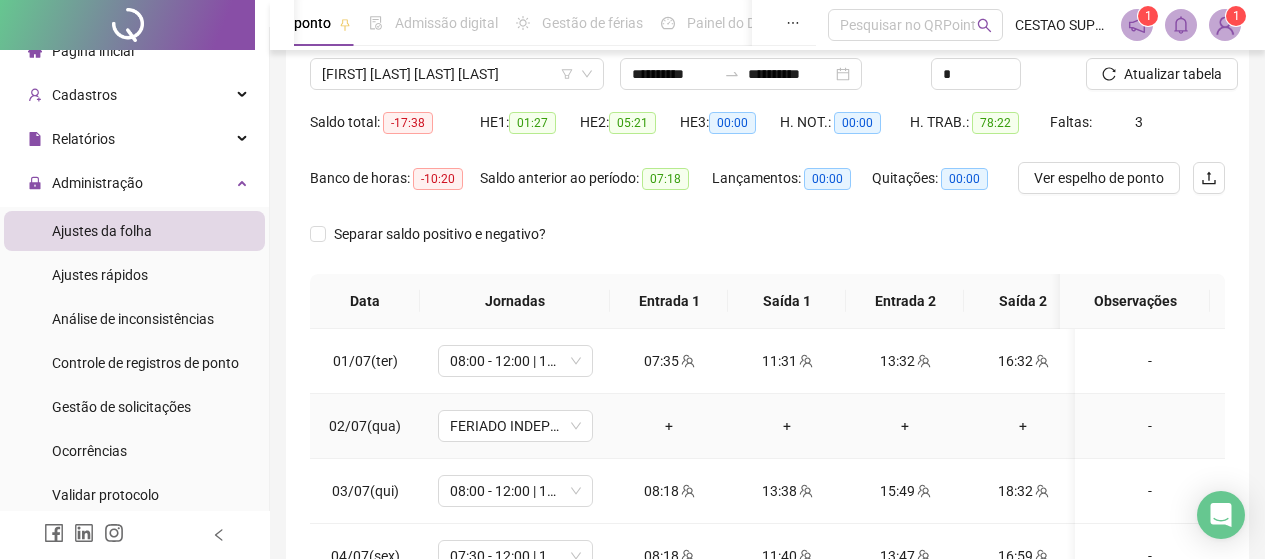 scroll, scrollTop: 200, scrollLeft: 0, axis: vertical 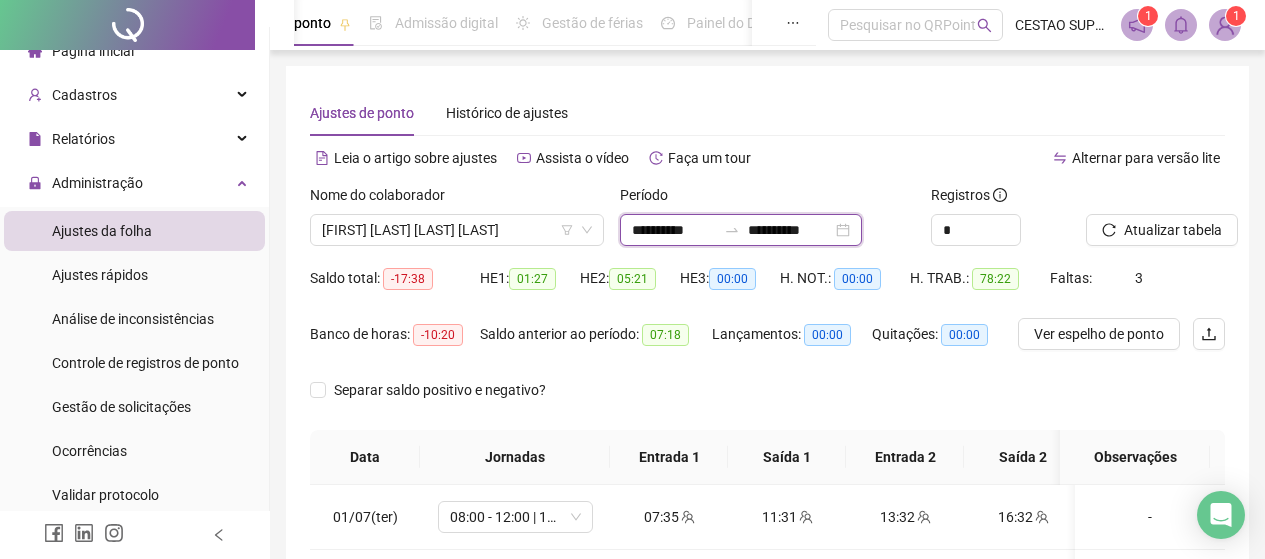 click on "**********" at bounding box center [674, 230] 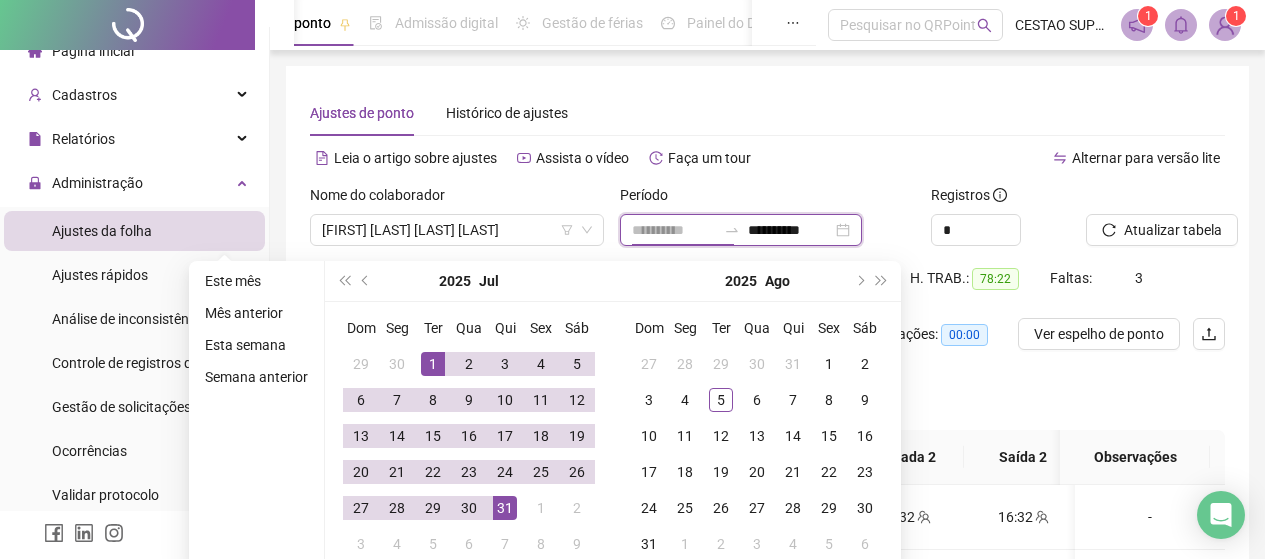 type on "**********" 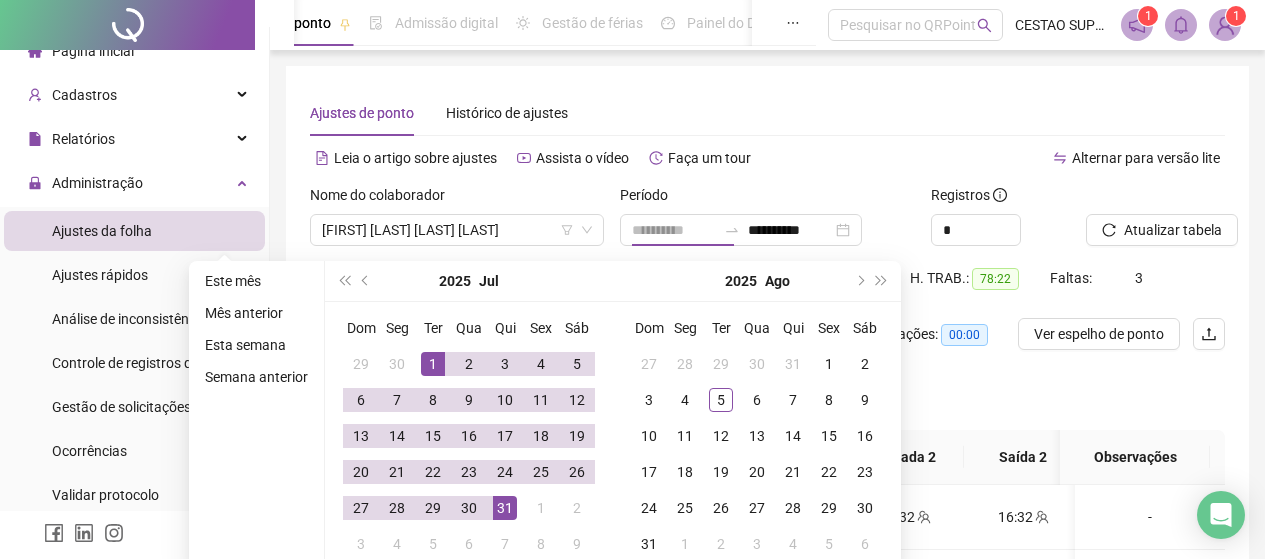 click on "1" at bounding box center [433, 364] 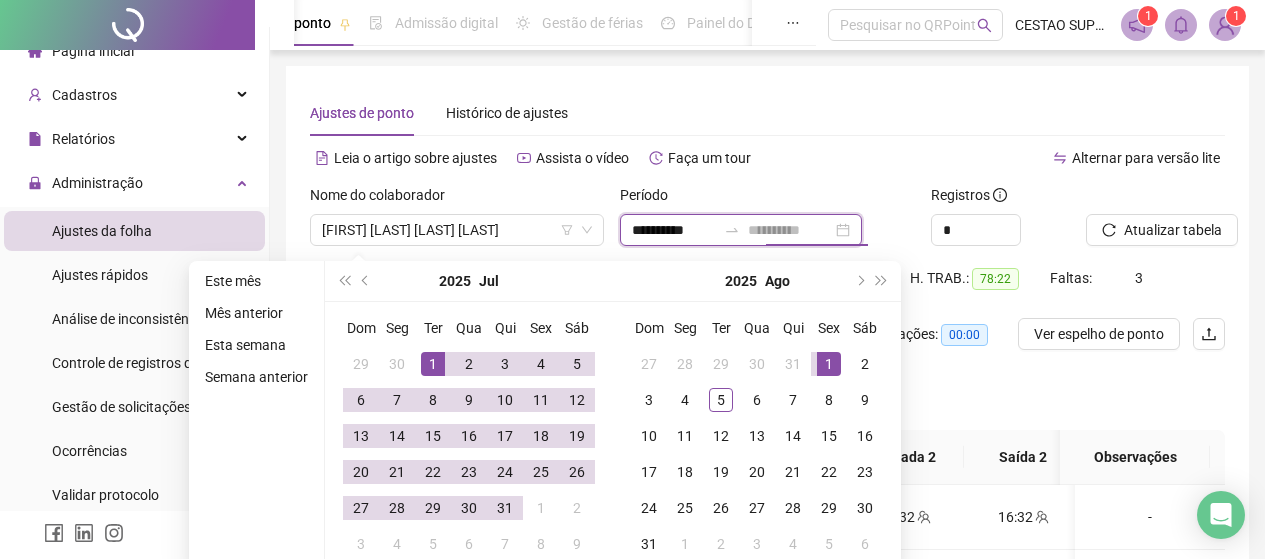 type on "**********" 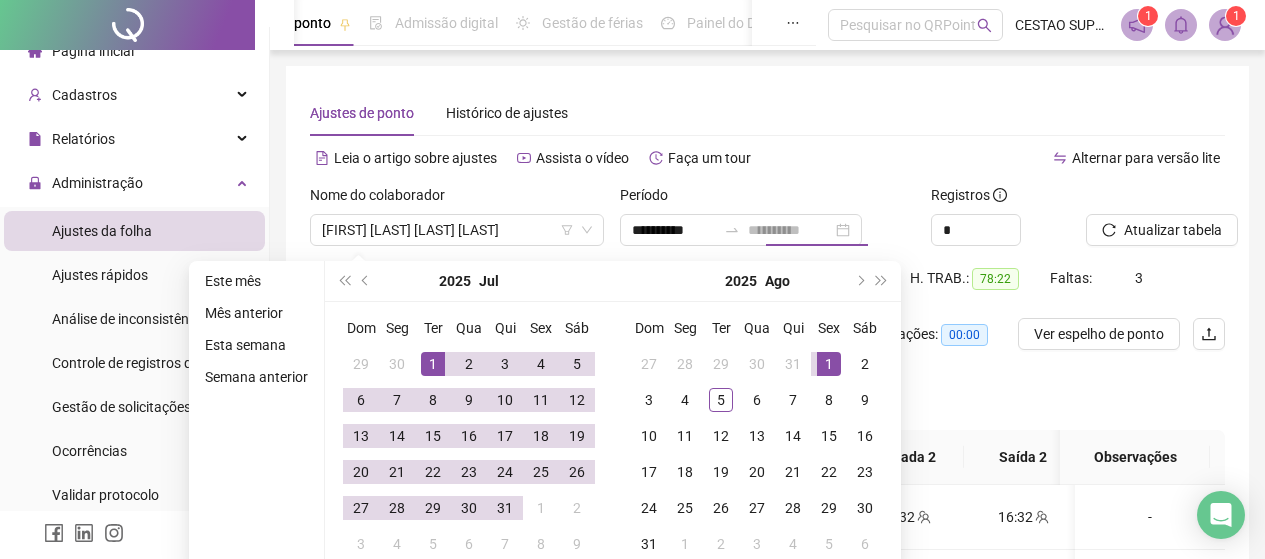 click on "1" at bounding box center (829, 364) 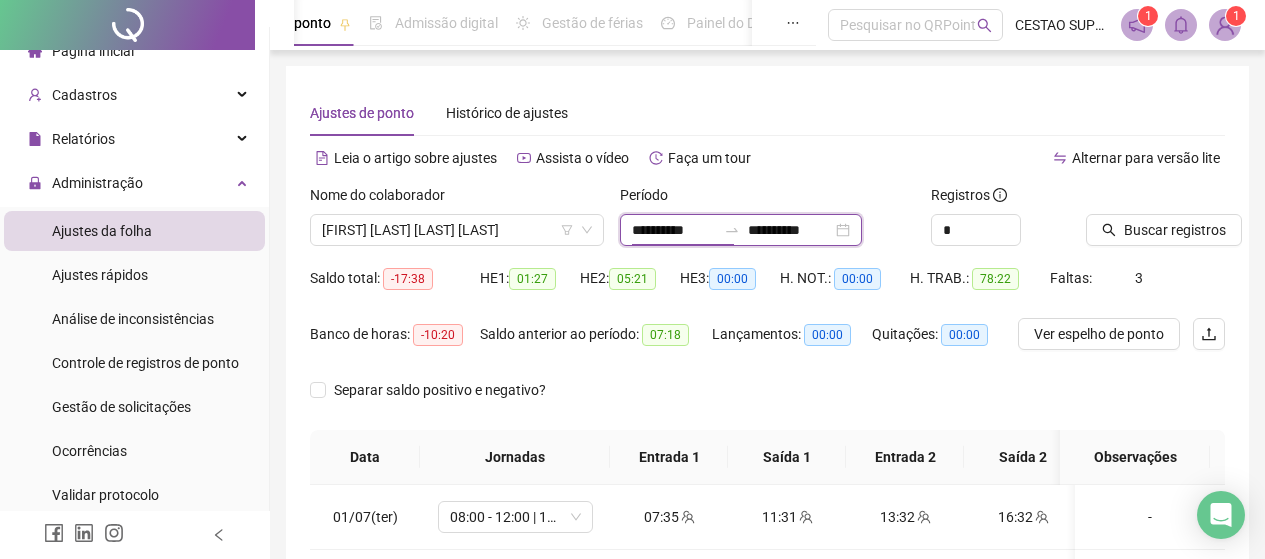 click on "**********" at bounding box center (674, 230) 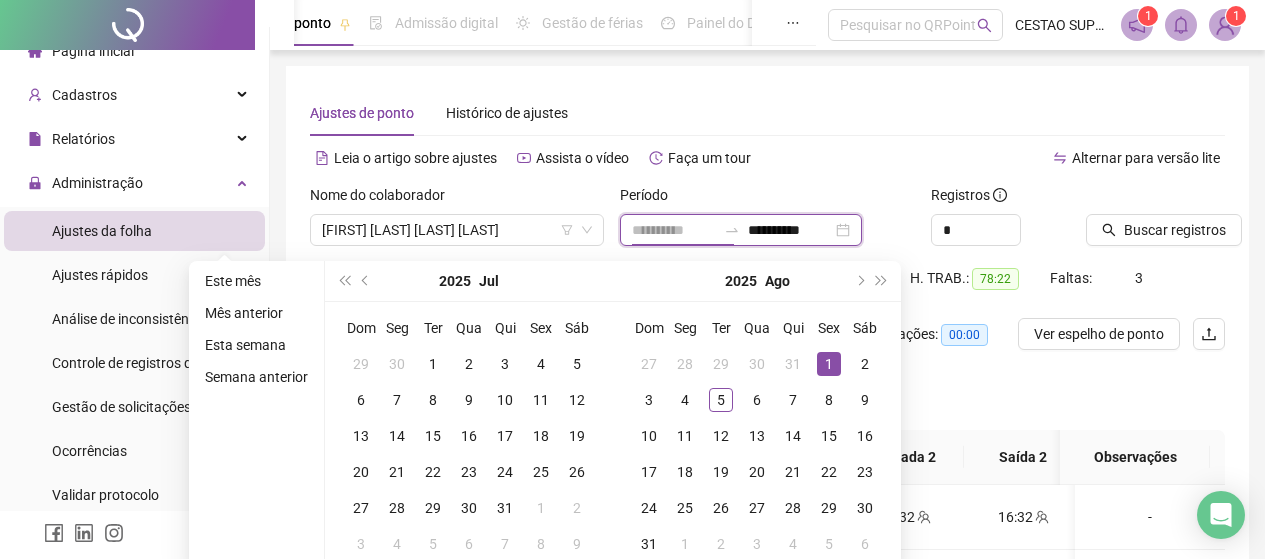 type on "**********" 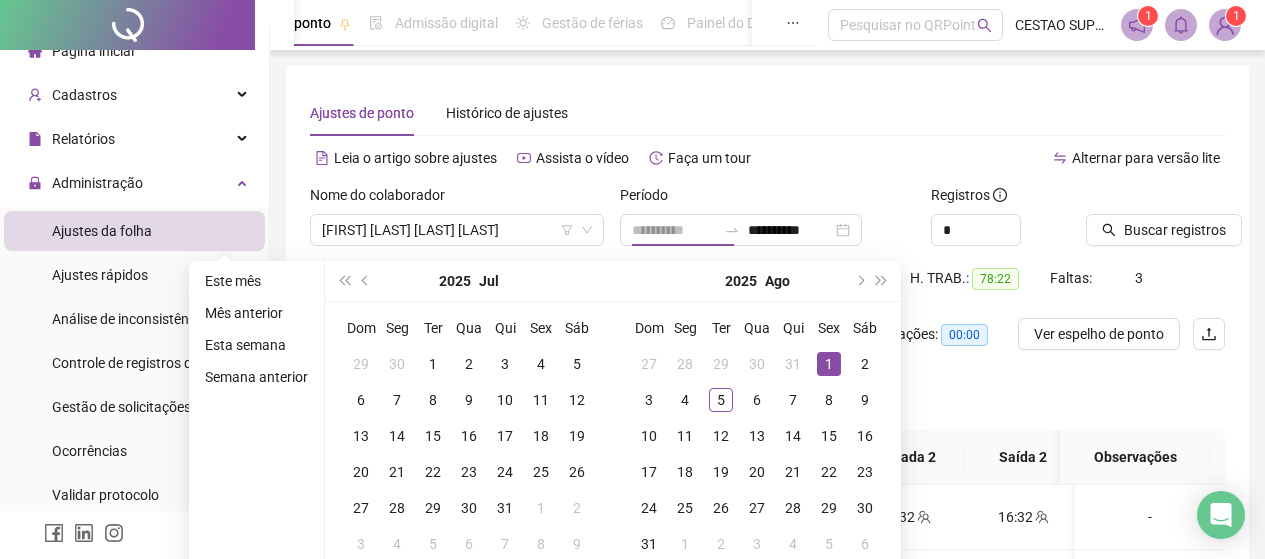 click on "1" at bounding box center [829, 364] 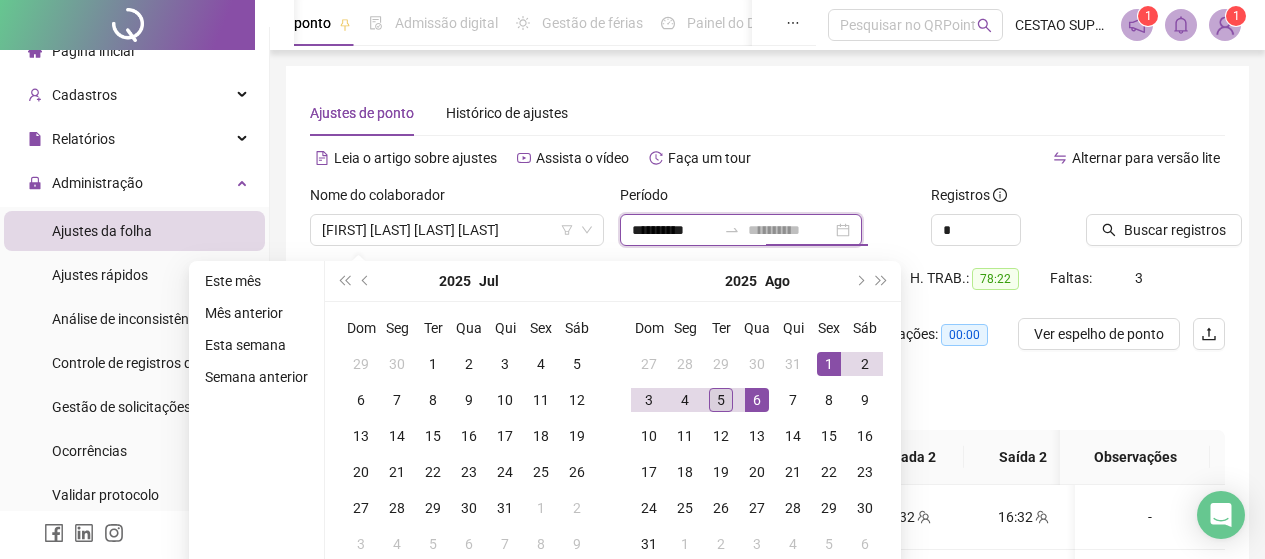 type on "**********" 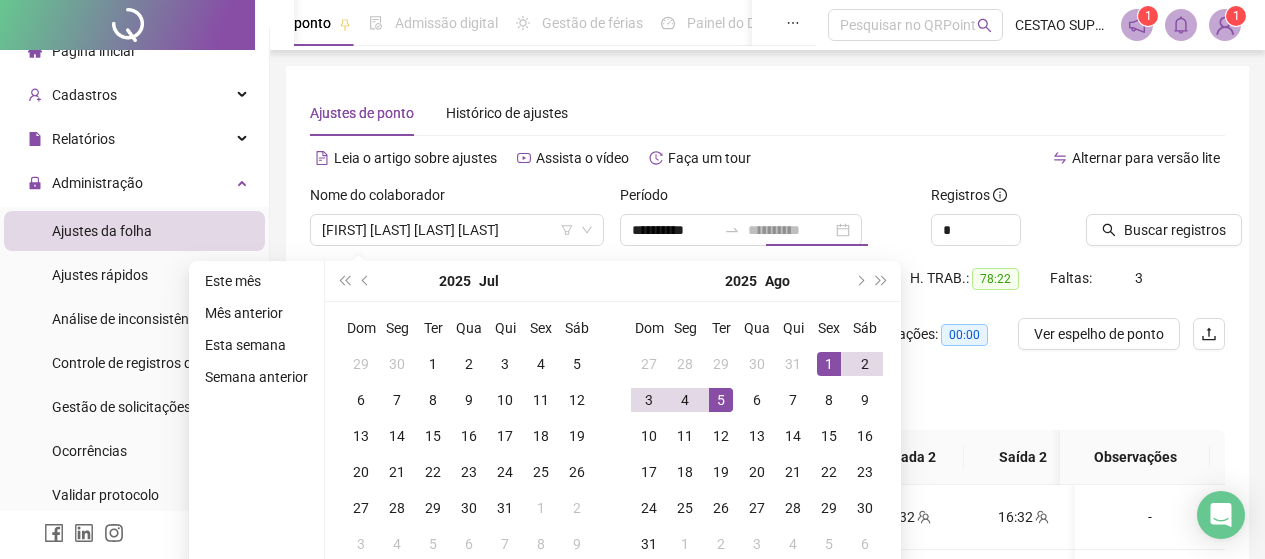 click on "5" at bounding box center (721, 400) 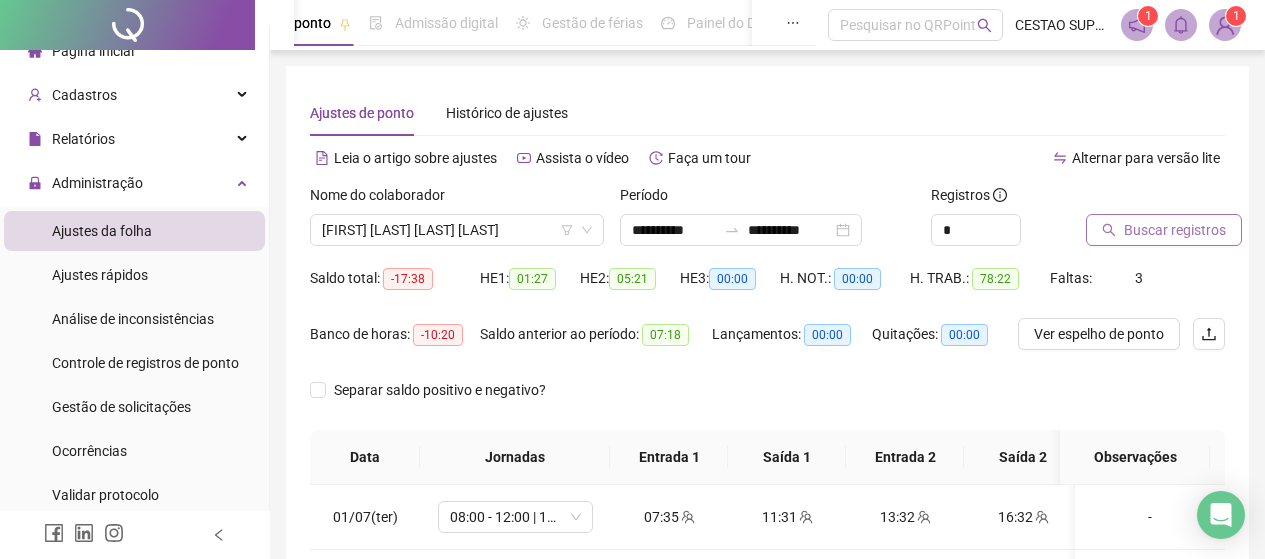 click on "Buscar registros" at bounding box center [1175, 230] 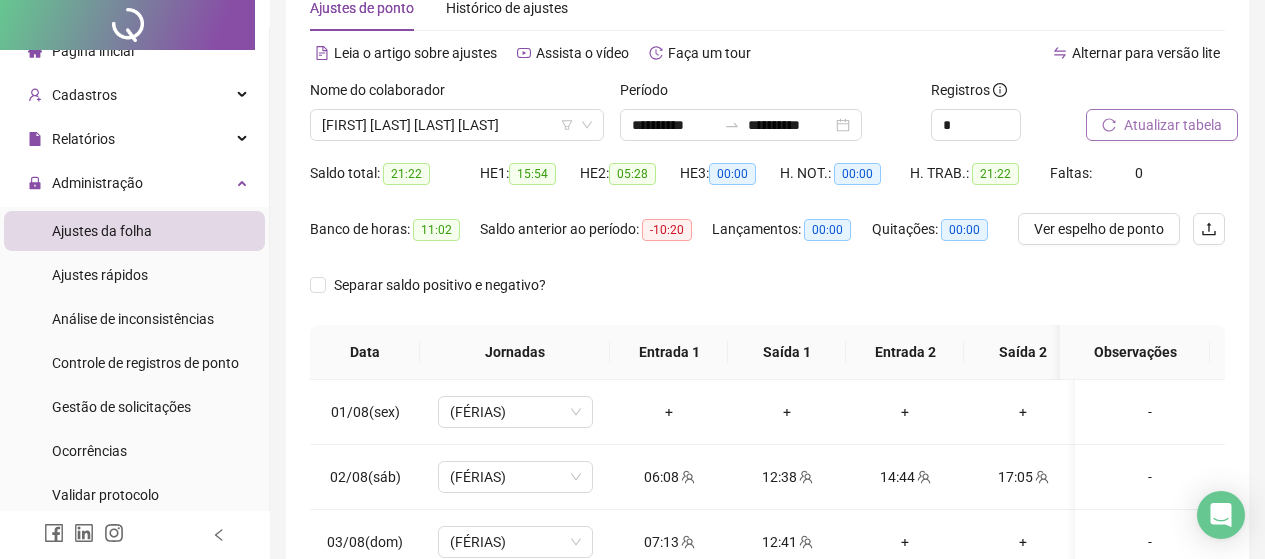 scroll, scrollTop: 0, scrollLeft: 0, axis: both 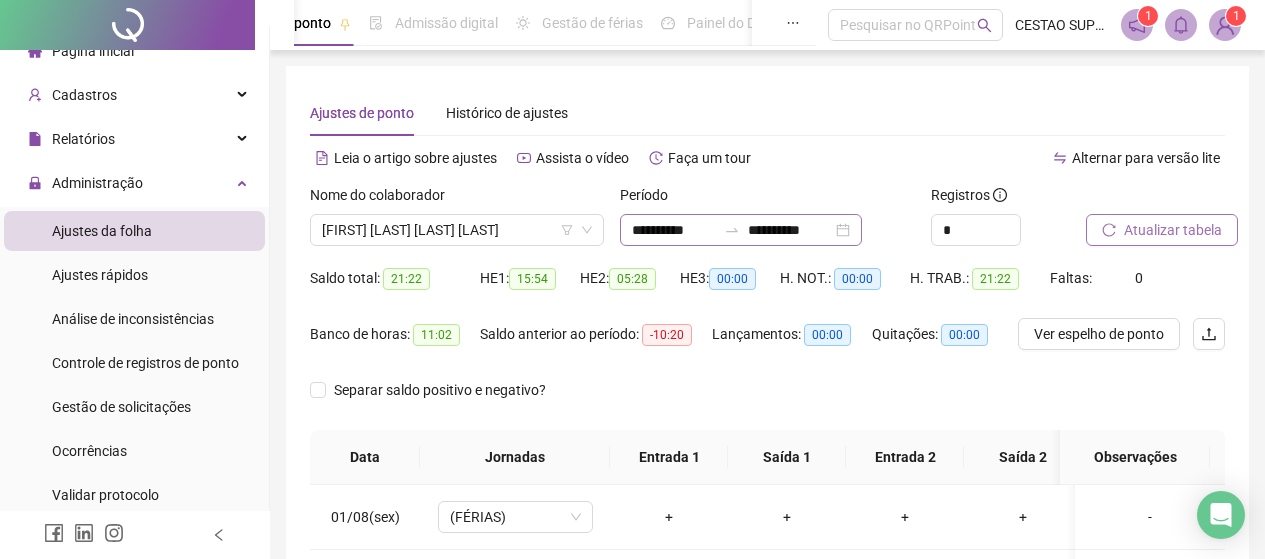 click on "**********" at bounding box center [741, 230] 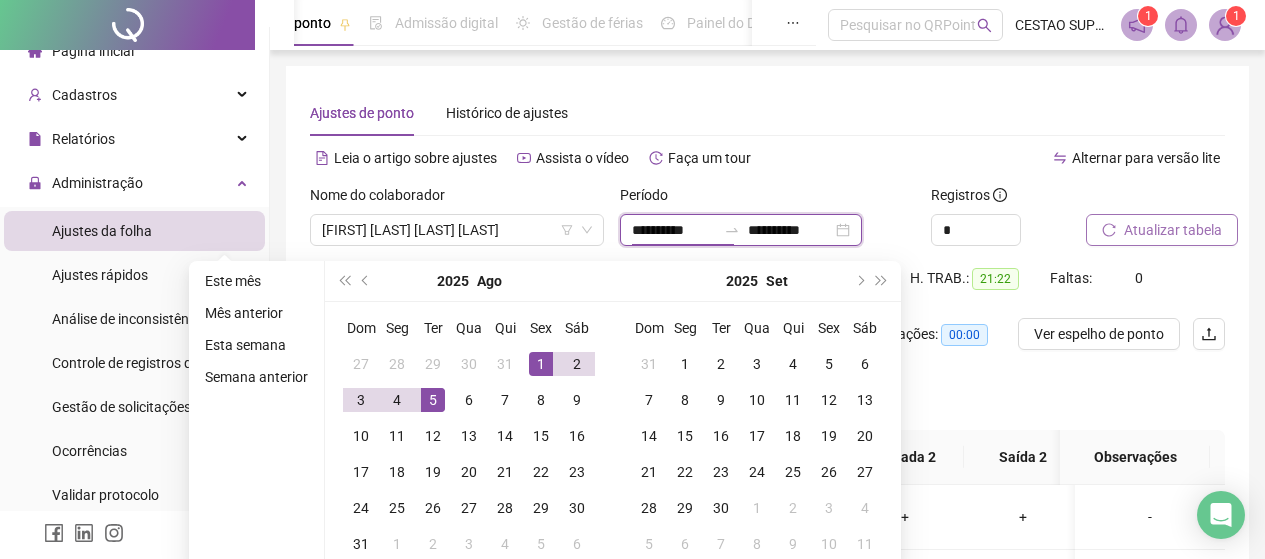 click 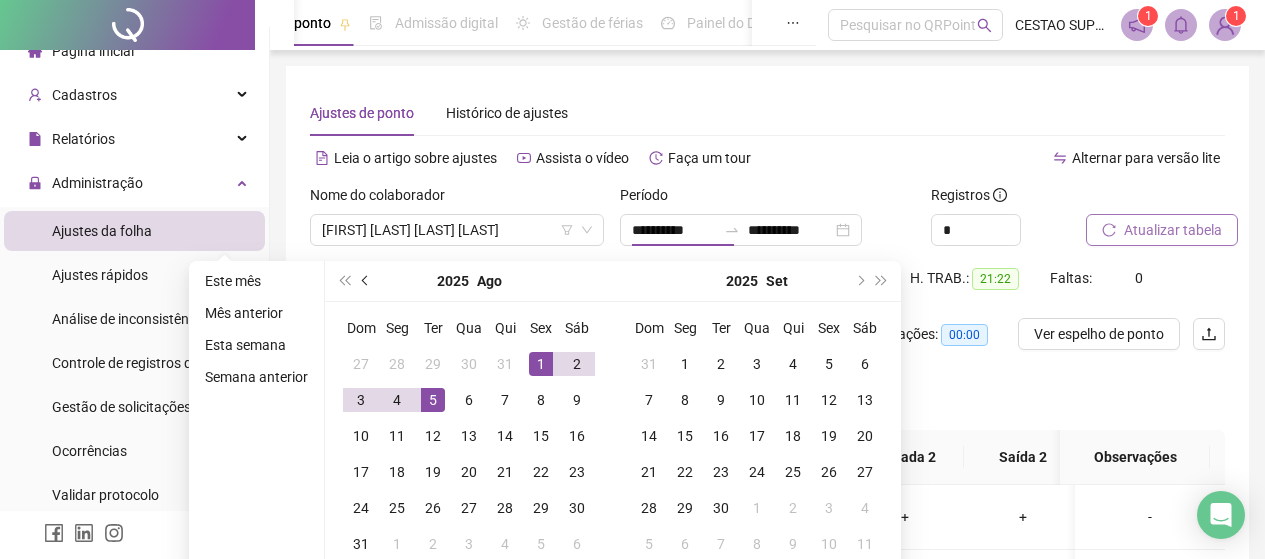 click at bounding box center (366, 281) 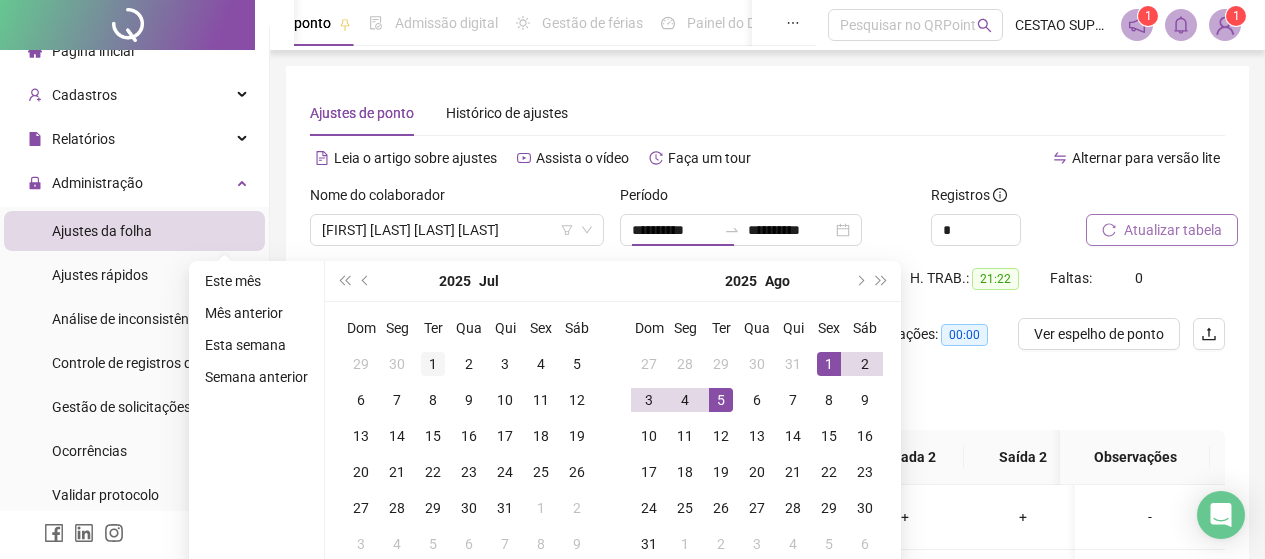 type on "**********" 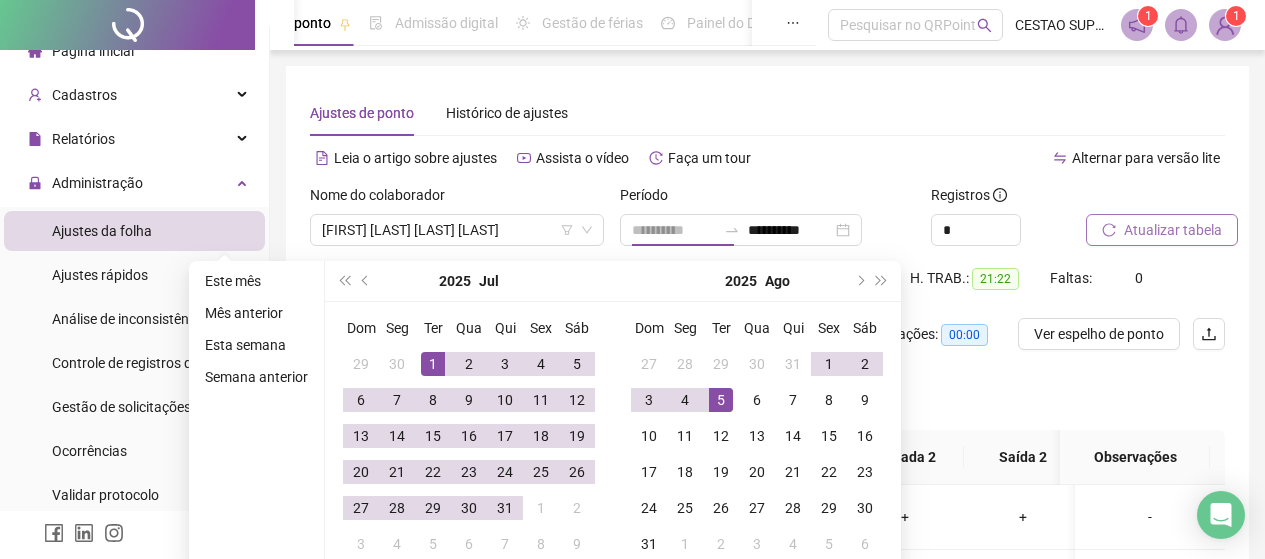 click on "1" at bounding box center (433, 364) 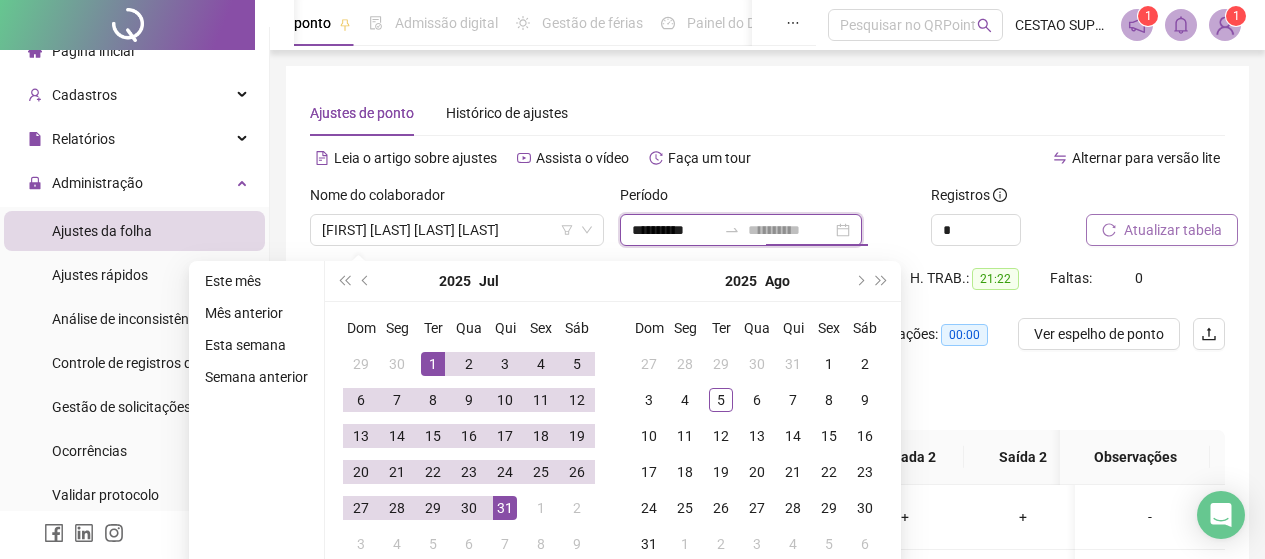 type on "**********" 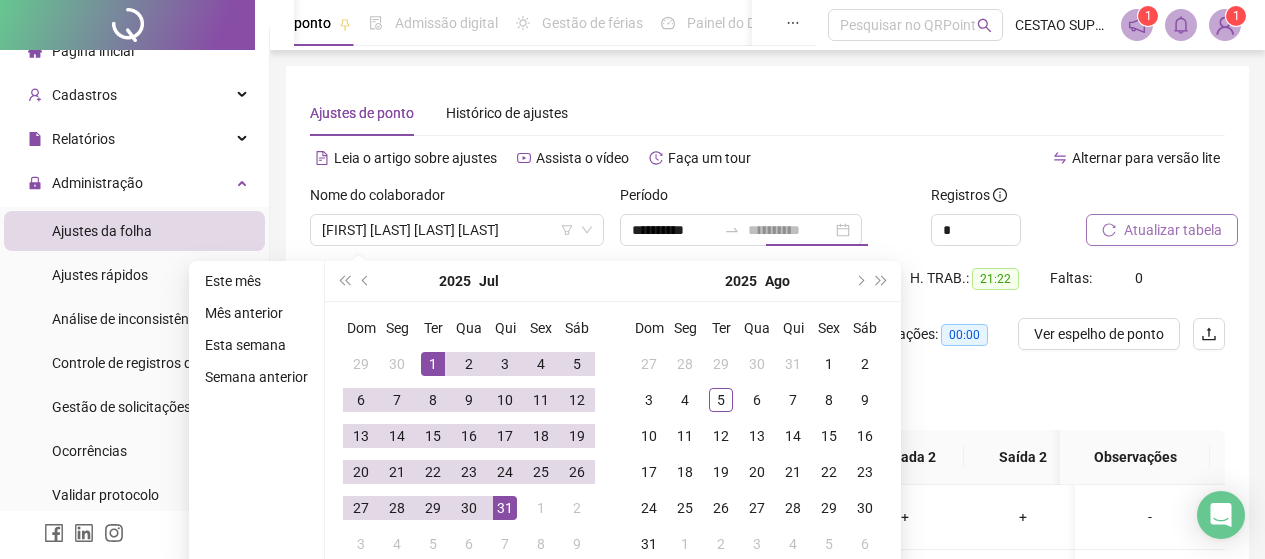 click on "31" at bounding box center (505, 508) 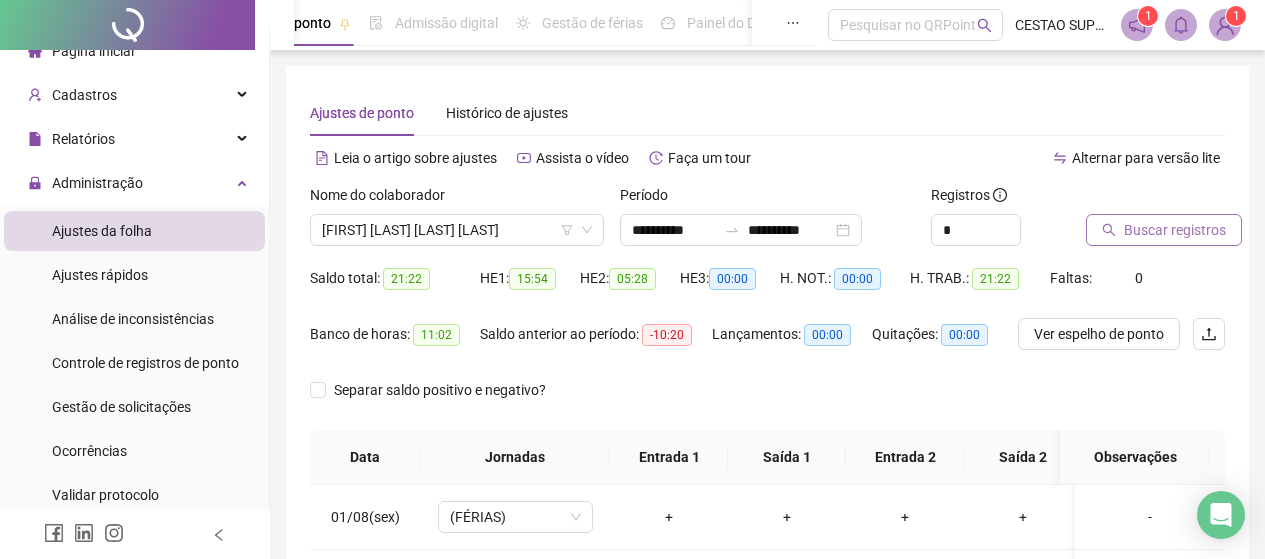 click on "Buscar registros" at bounding box center (1175, 230) 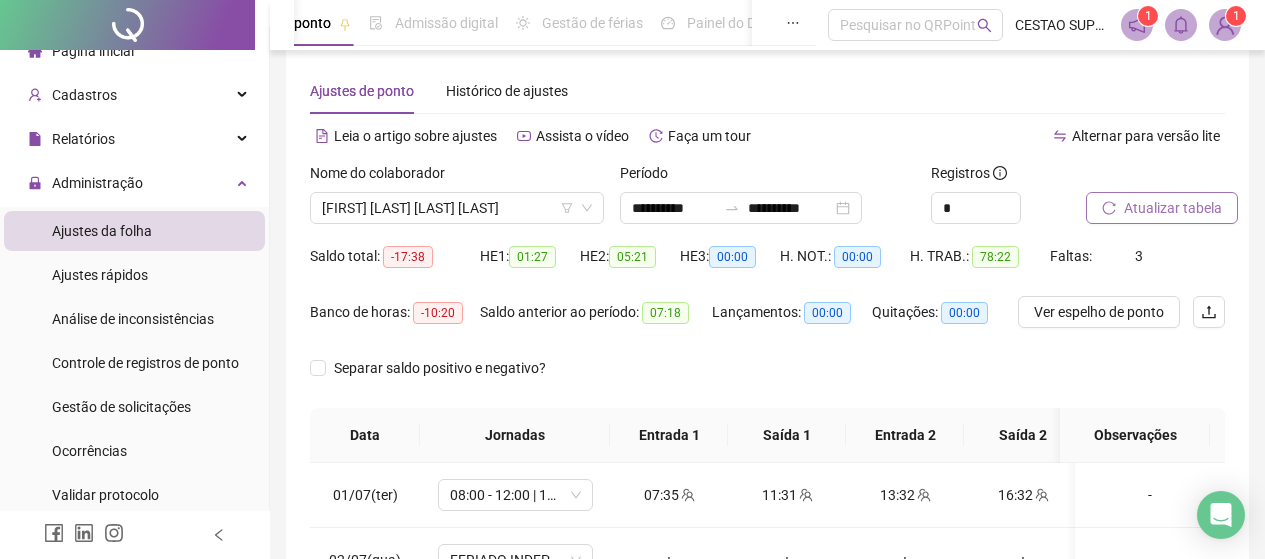 scroll, scrollTop: 0, scrollLeft: 0, axis: both 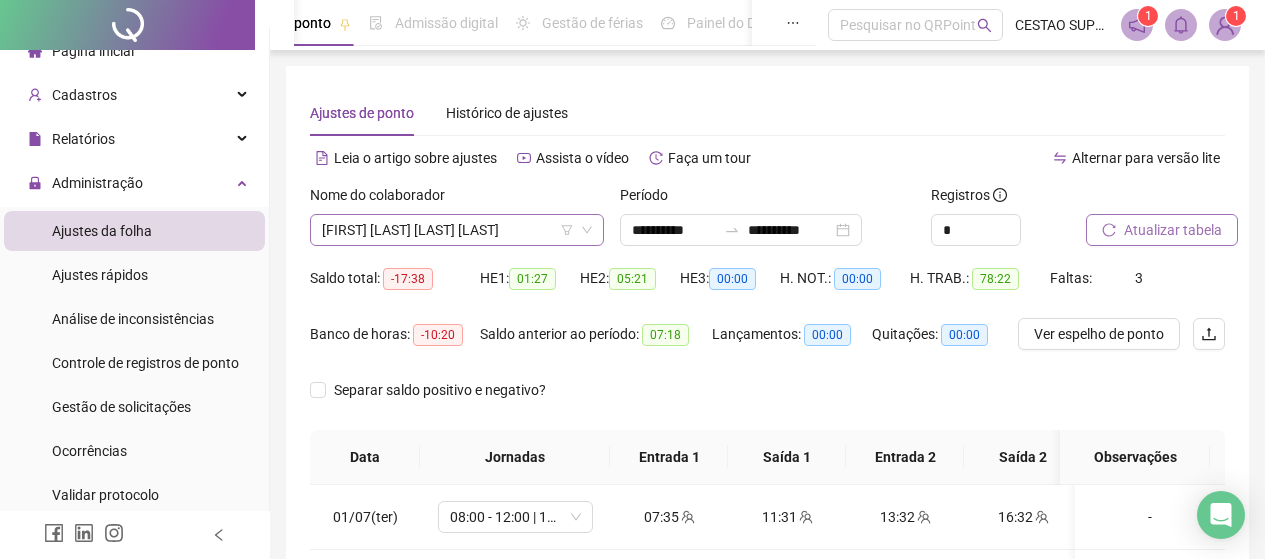 click 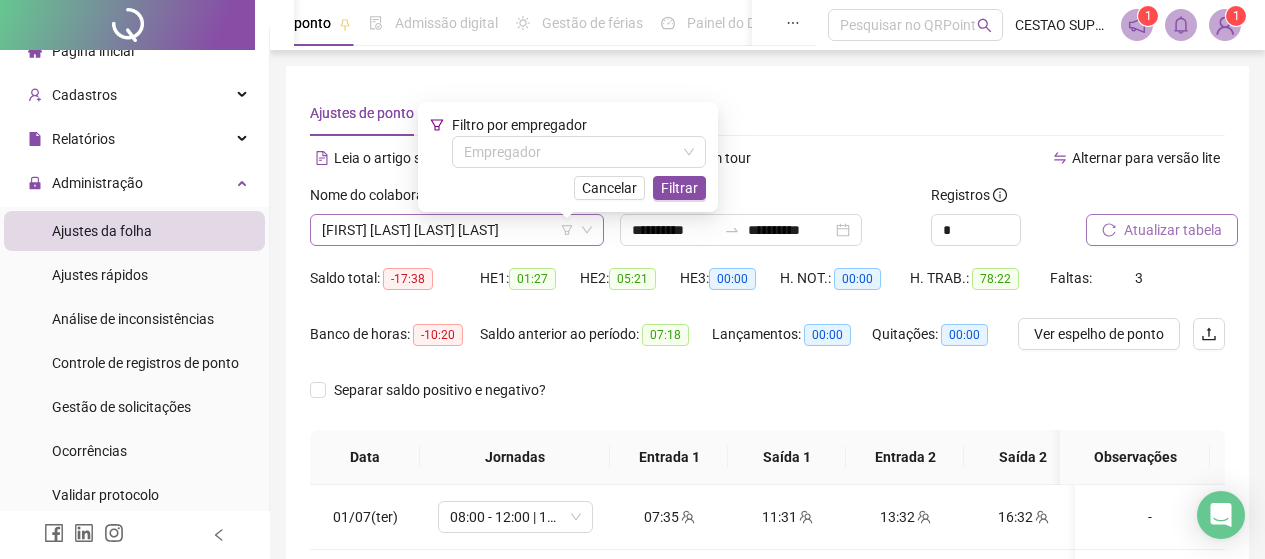click 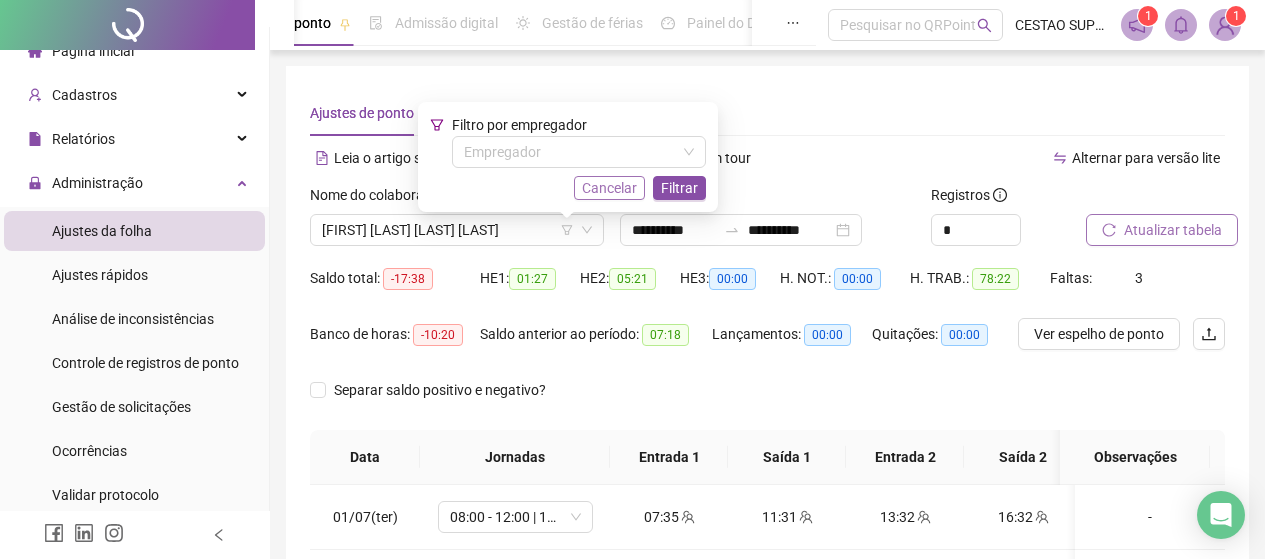 click on "Cancelar" at bounding box center [609, 188] 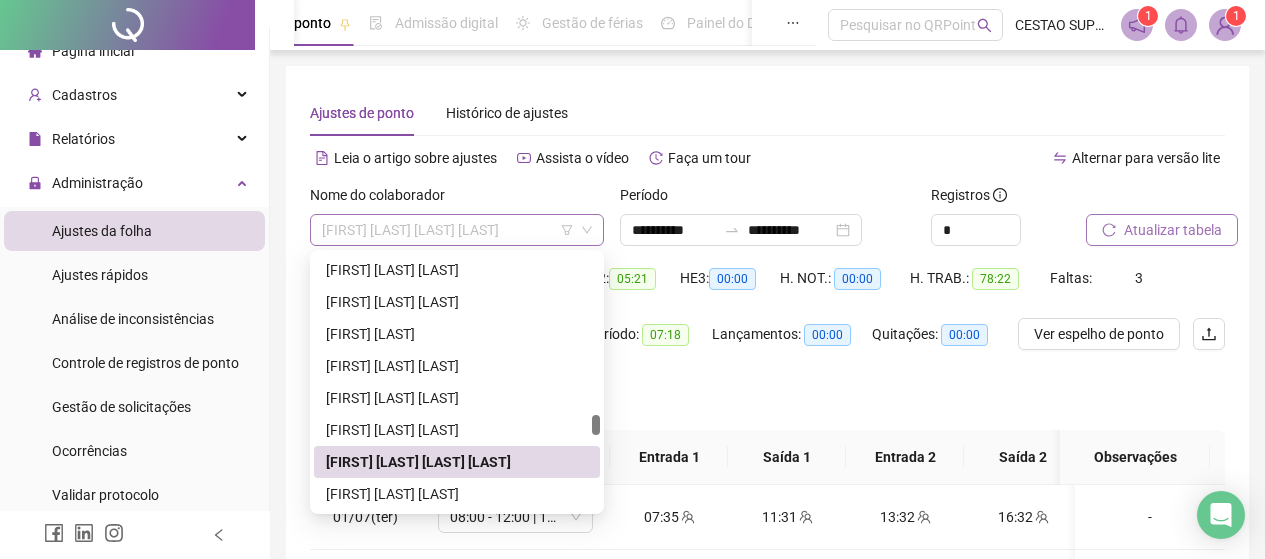 click on "[FIRST] [LAST] [LAST] [LAST]" at bounding box center (457, 230) 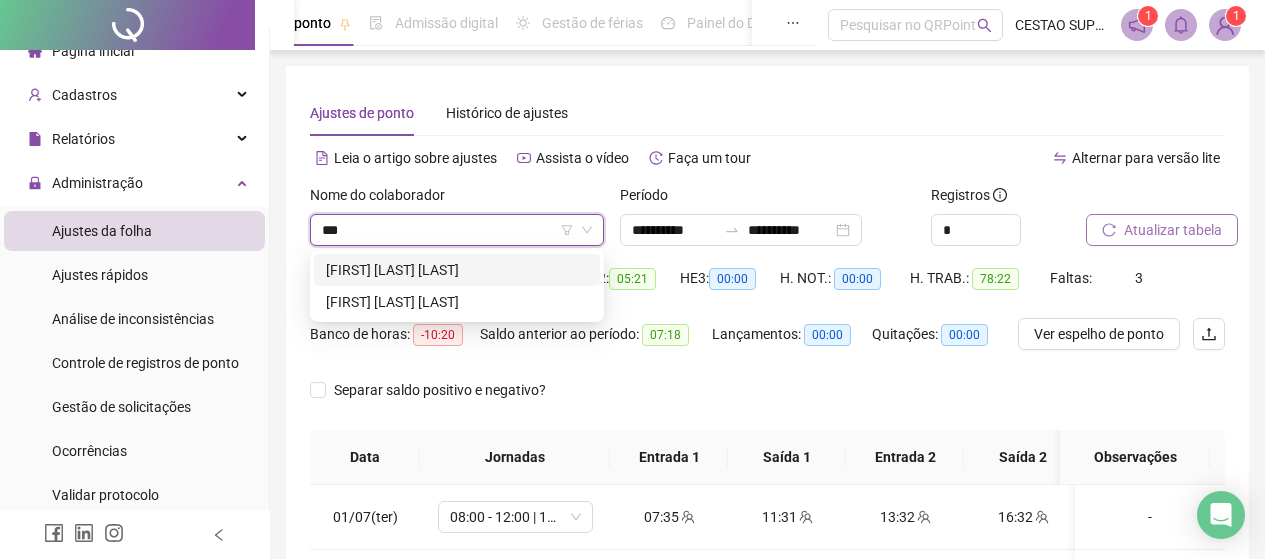 scroll, scrollTop: 0, scrollLeft: 0, axis: both 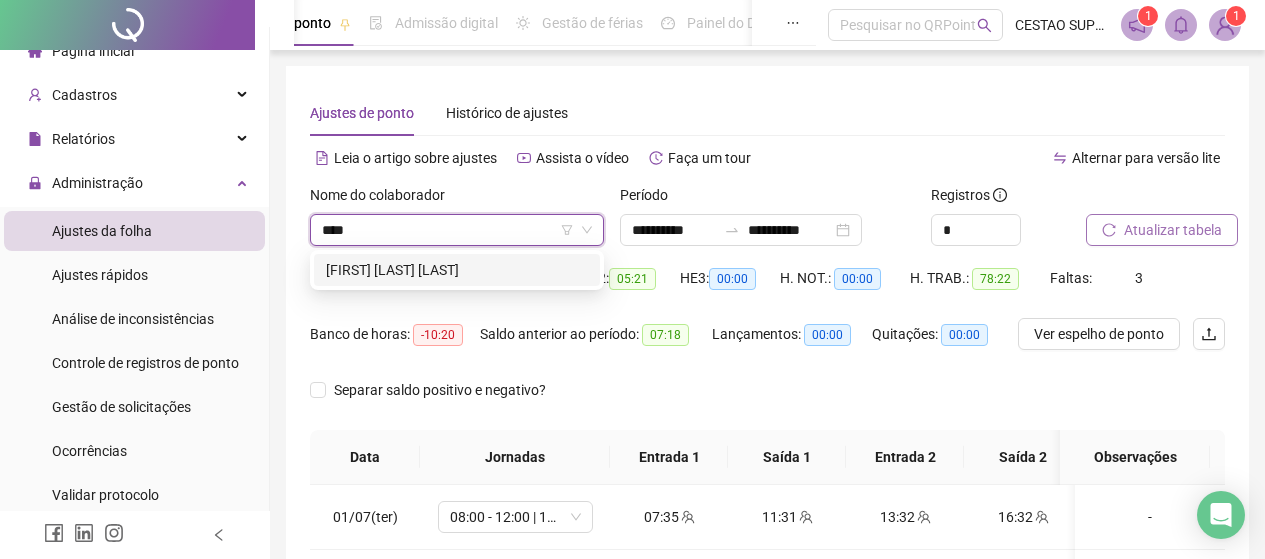 type on "*****" 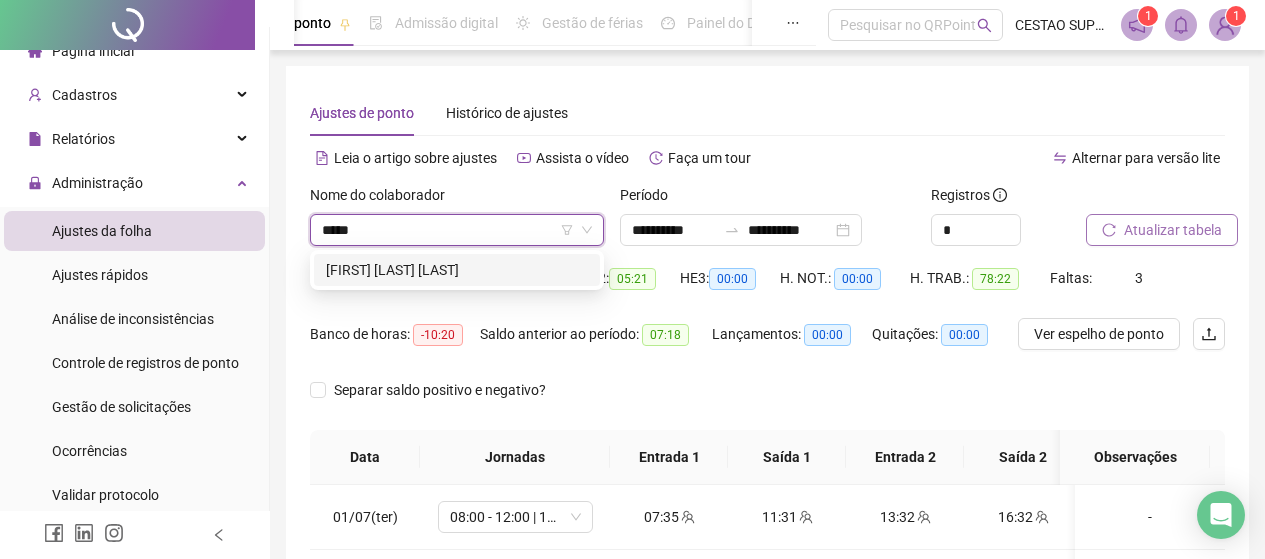 click on "[FIRST] [LAST] [LAST]" at bounding box center (457, 270) 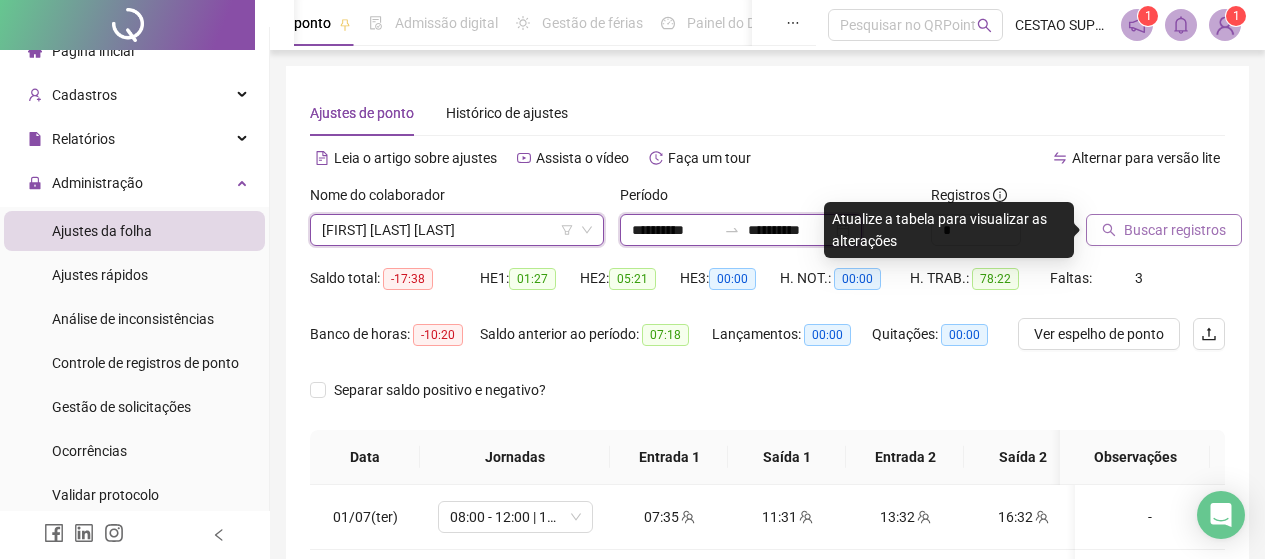 click on "**********" at bounding box center (674, 230) 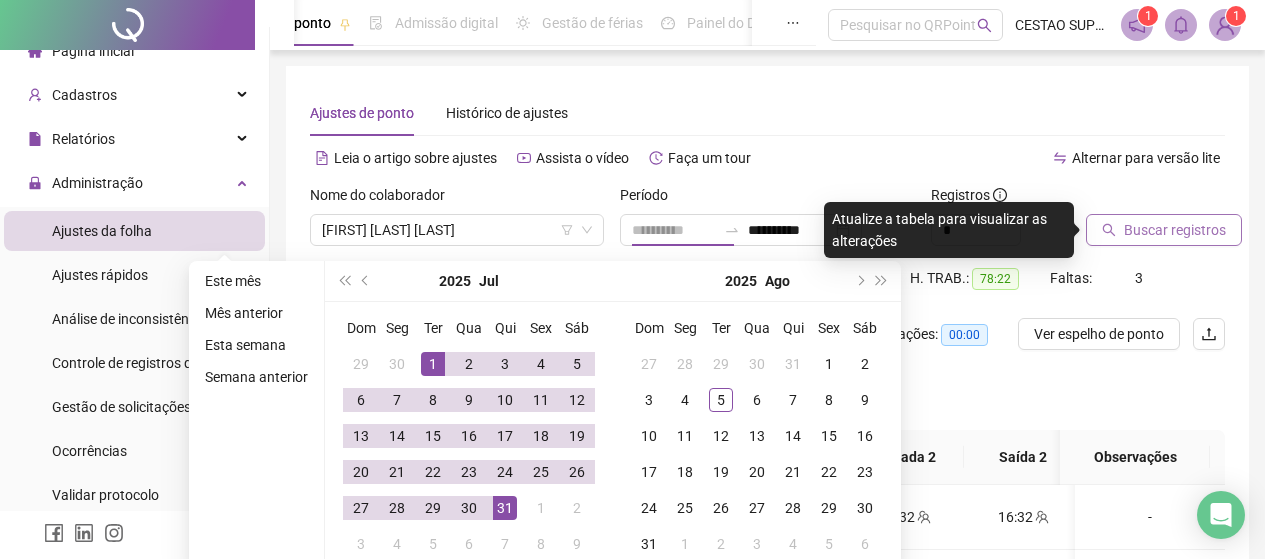 click on "1" at bounding box center (433, 364) 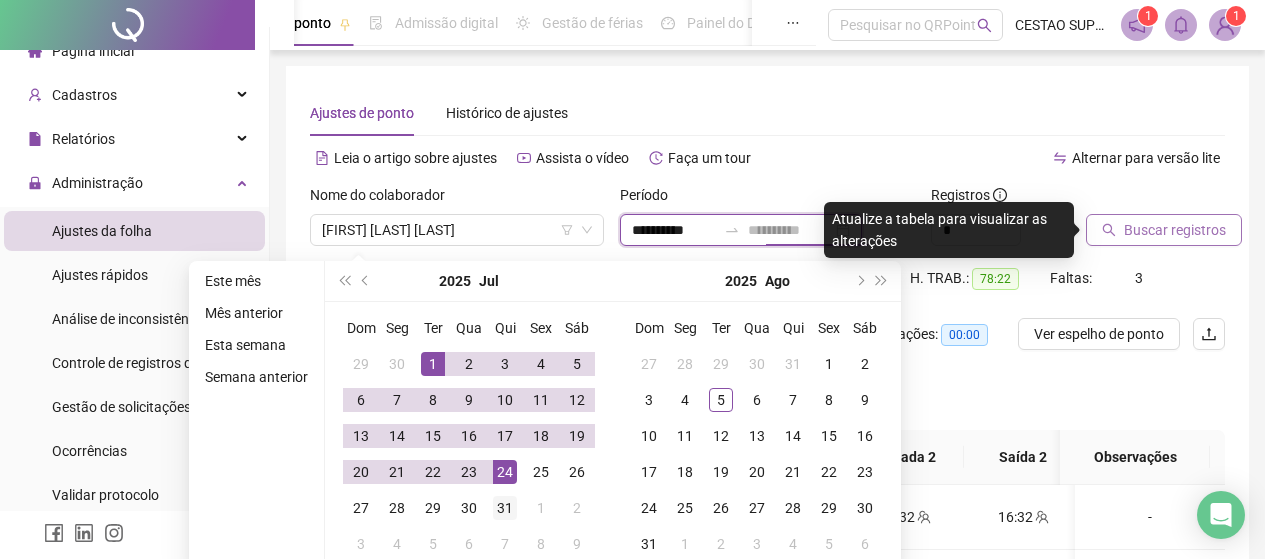 type on "**********" 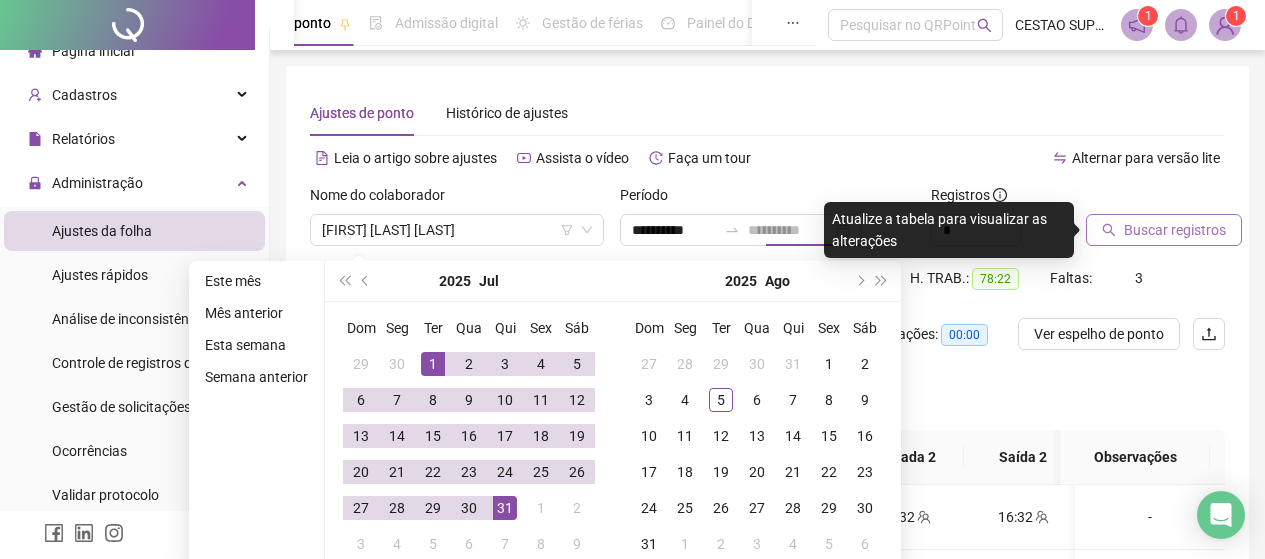 click on "31" at bounding box center (505, 508) 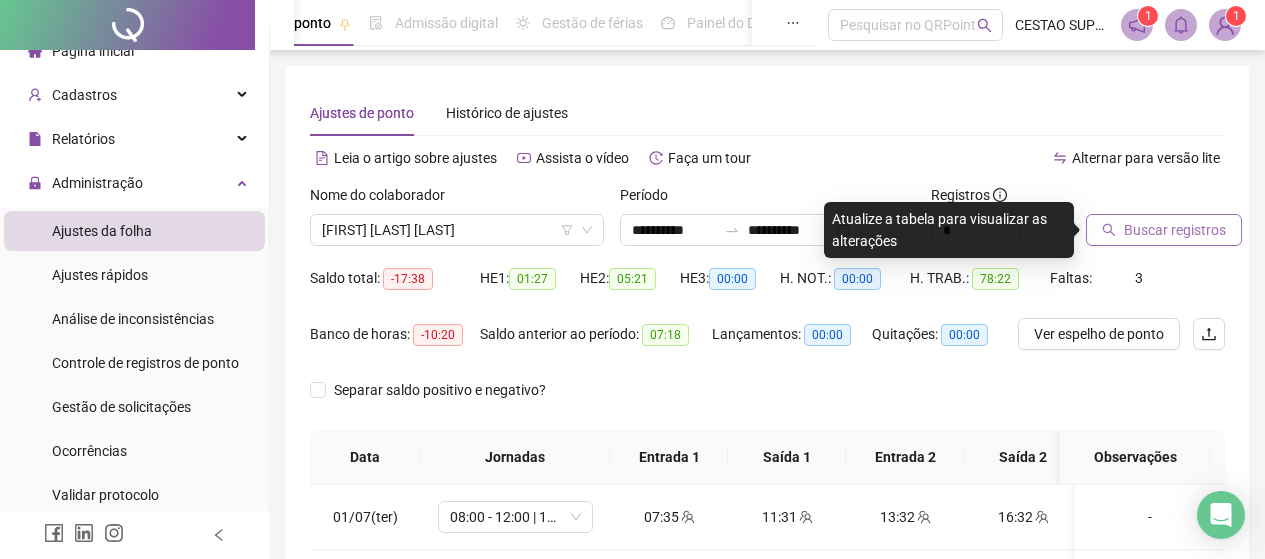 click on "Buscar registros" at bounding box center (1175, 230) 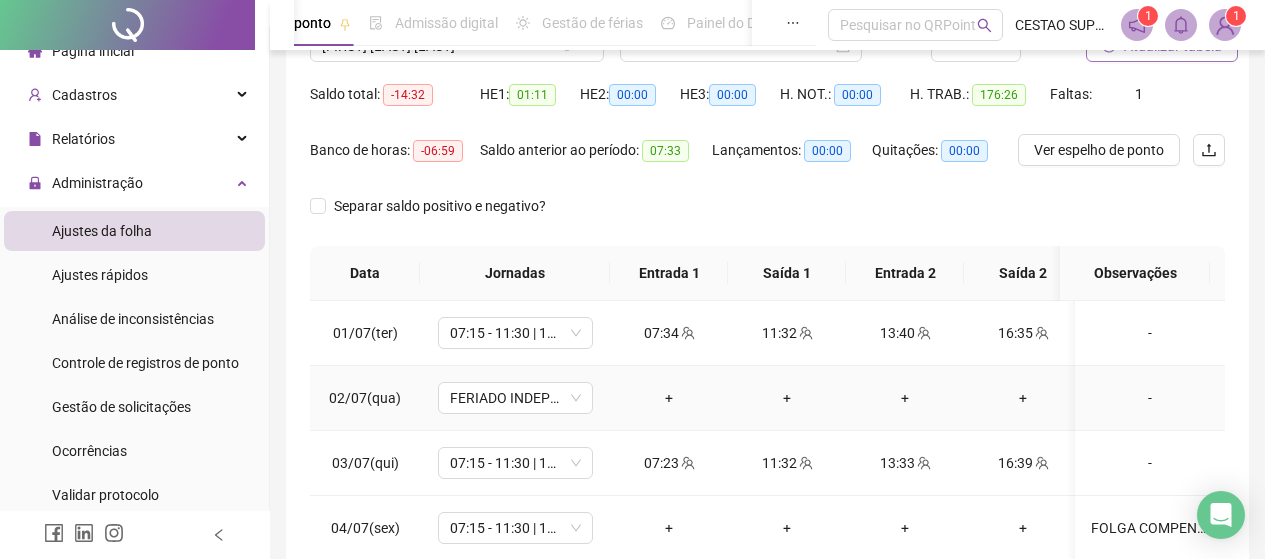 scroll, scrollTop: 200, scrollLeft: 0, axis: vertical 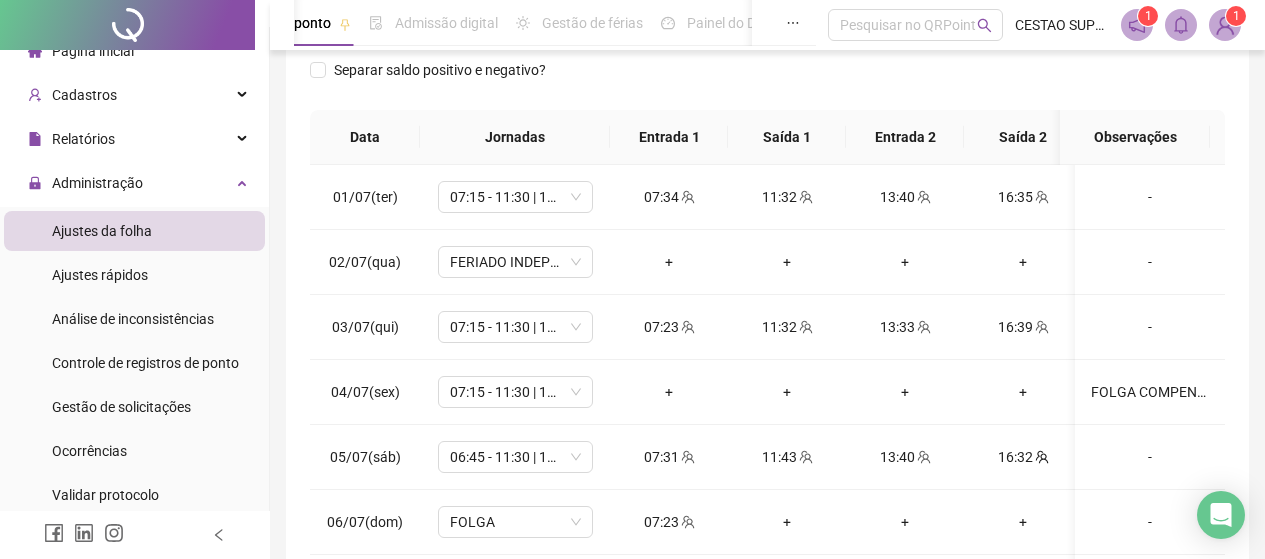 click on "**********" at bounding box center [767, 181] 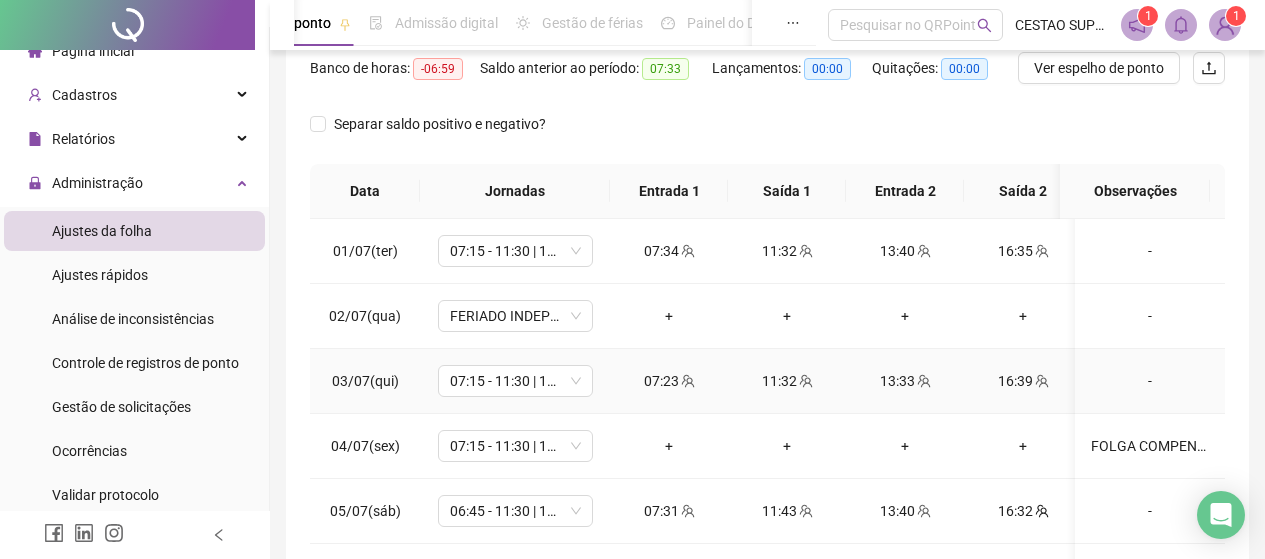 scroll, scrollTop: 263, scrollLeft: 0, axis: vertical 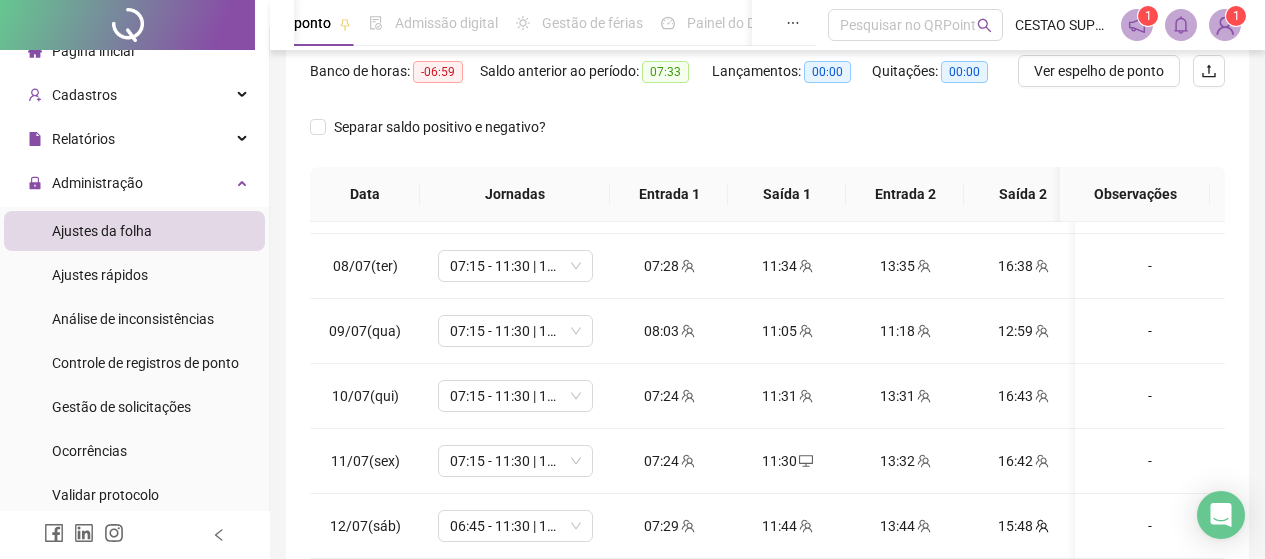 click on "**********" at bounding box center (767, 238) 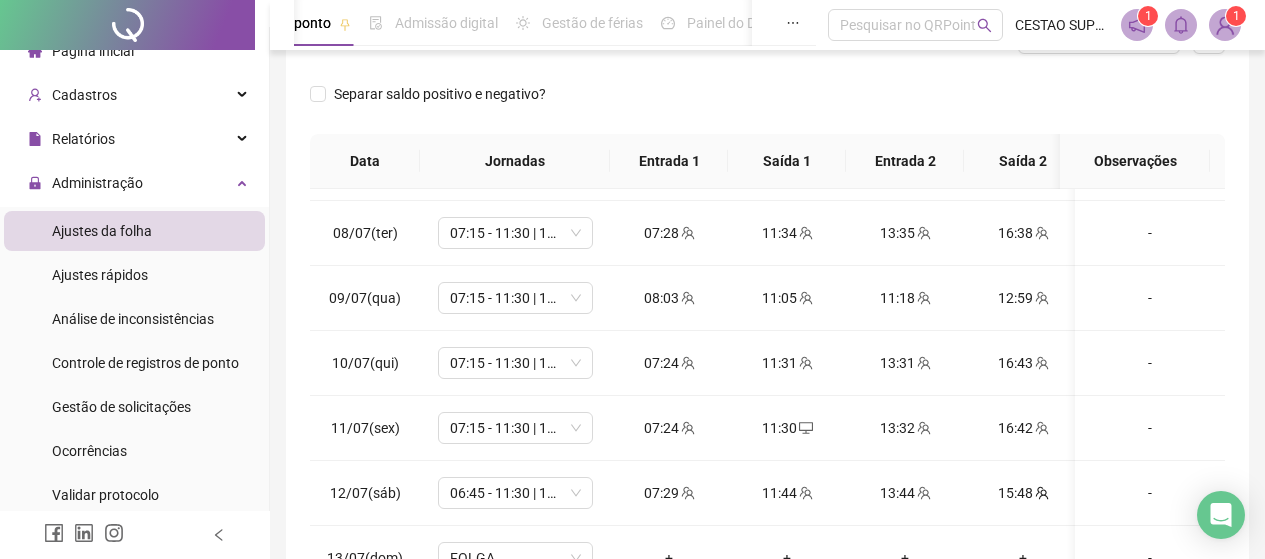 scroll, scrollTop: 300, scrollLeft: 0, axis: vertical 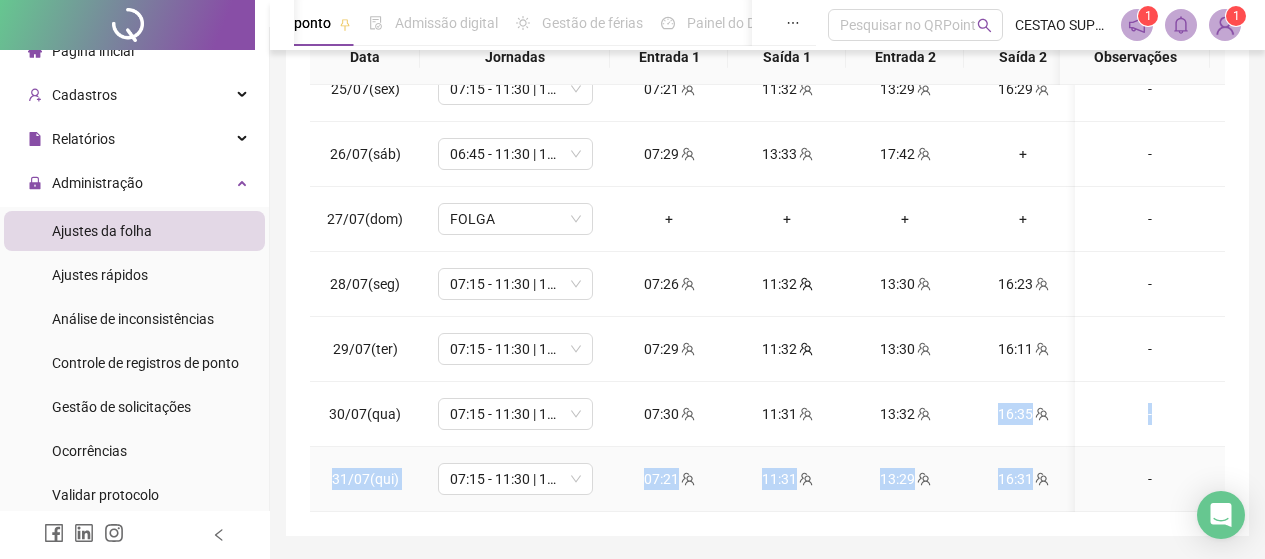 drag, startPoint x: 985, startPoint y: 493, endPoint x: 1003, endPoint y: 487, distance: 18.973665 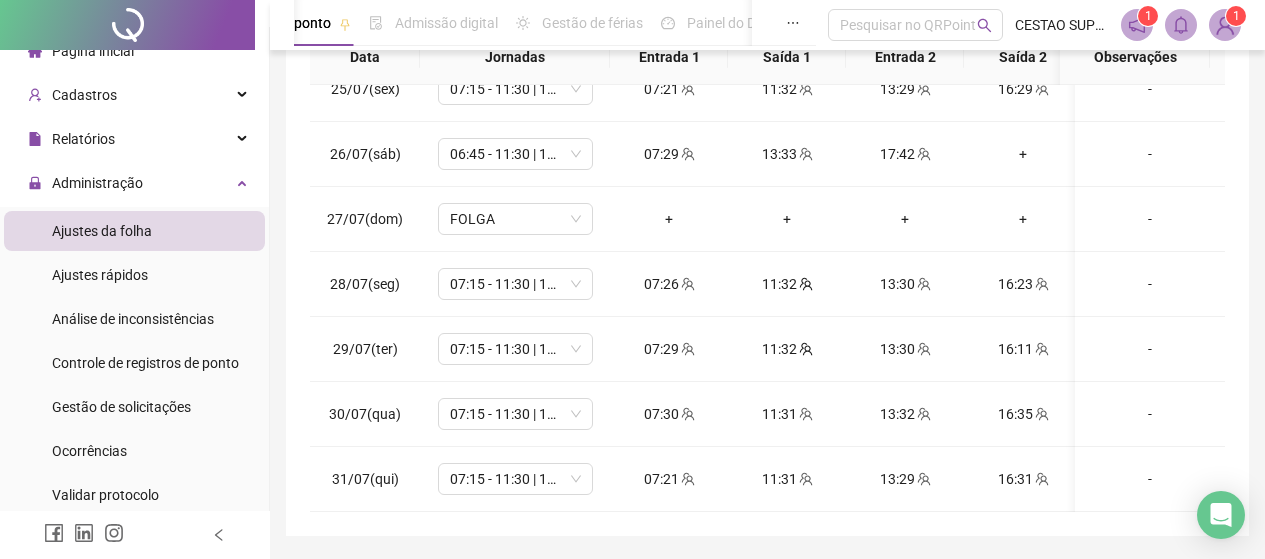click on "**********" at bounding box center (767, 101) 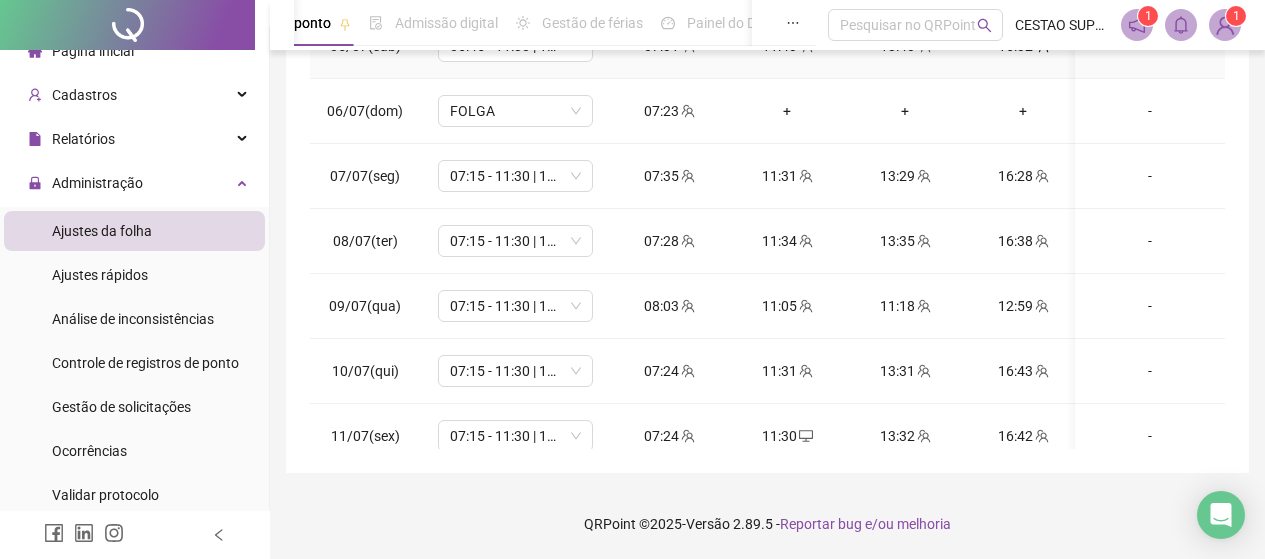 scroll, scrollTop: 303, scrollLeft: 0, axis: vertical 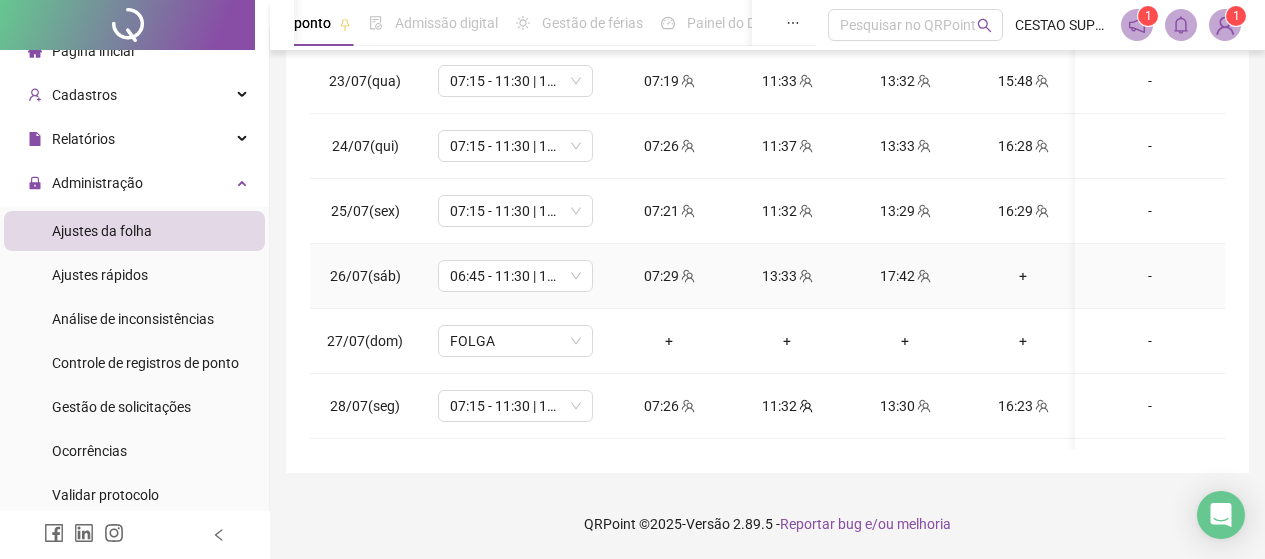 click on "+" at bounding box center [1023, 276] 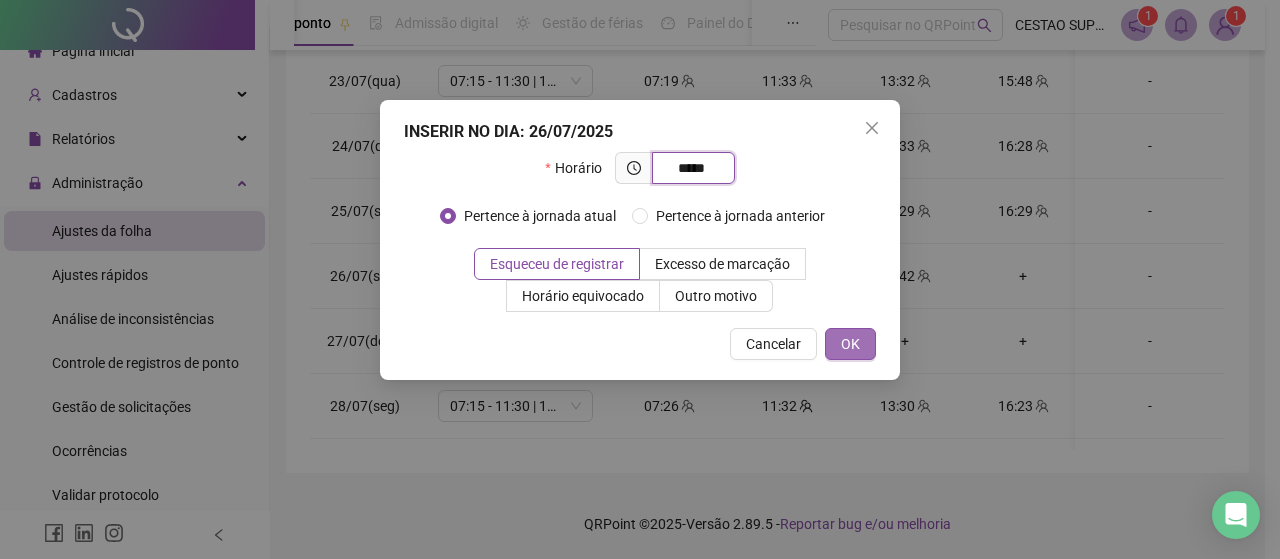 type on "*****" 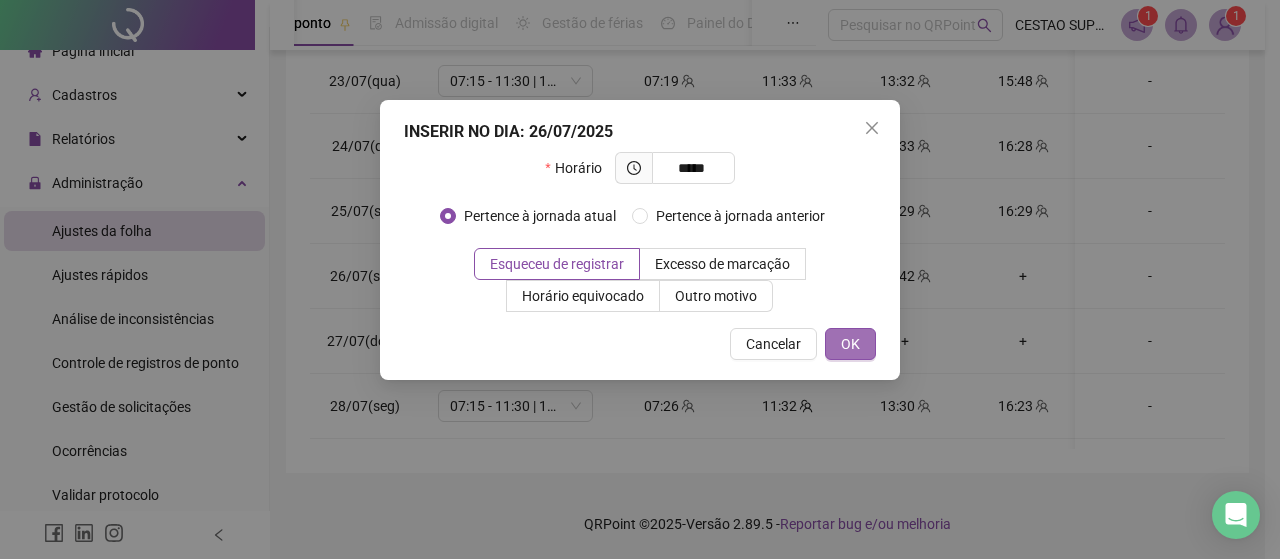 click on "OK" at bounding box center [850, 344] 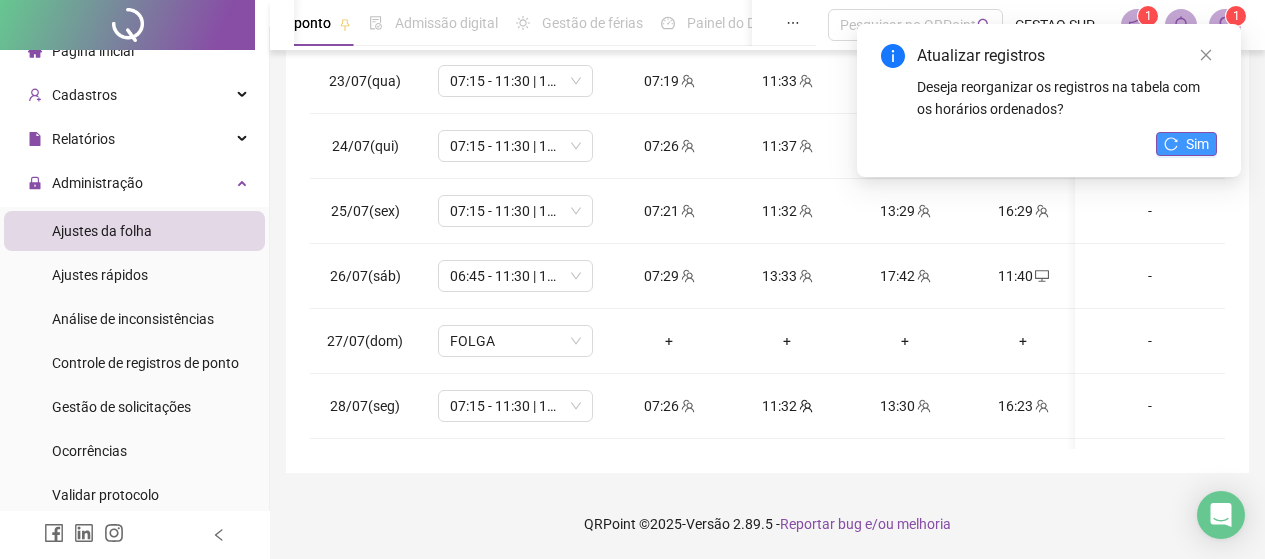 click on "Sim" at bounding box center [1197, 144] 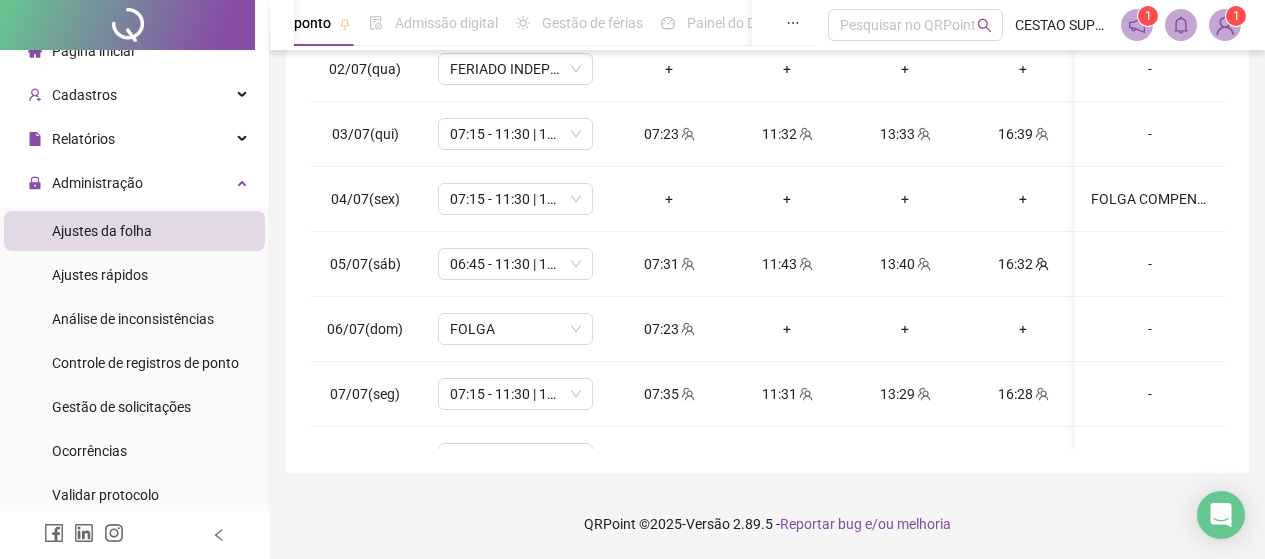 scroll, scrollTop: 0, scrollLeft: 0, axis: both 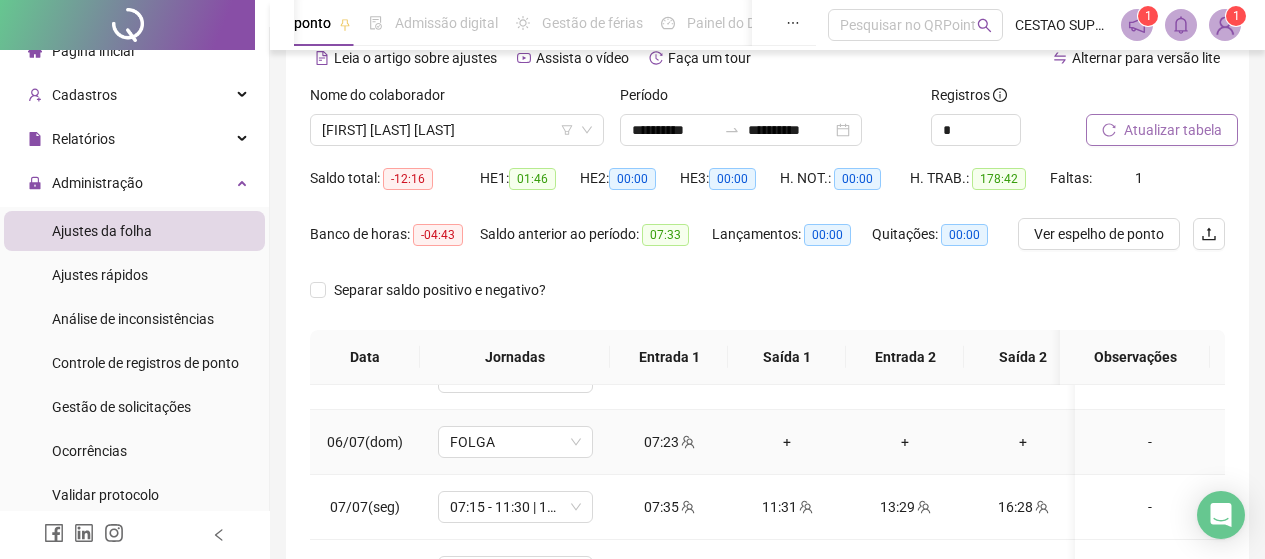 click on "+" at bounding box center [787, 442] 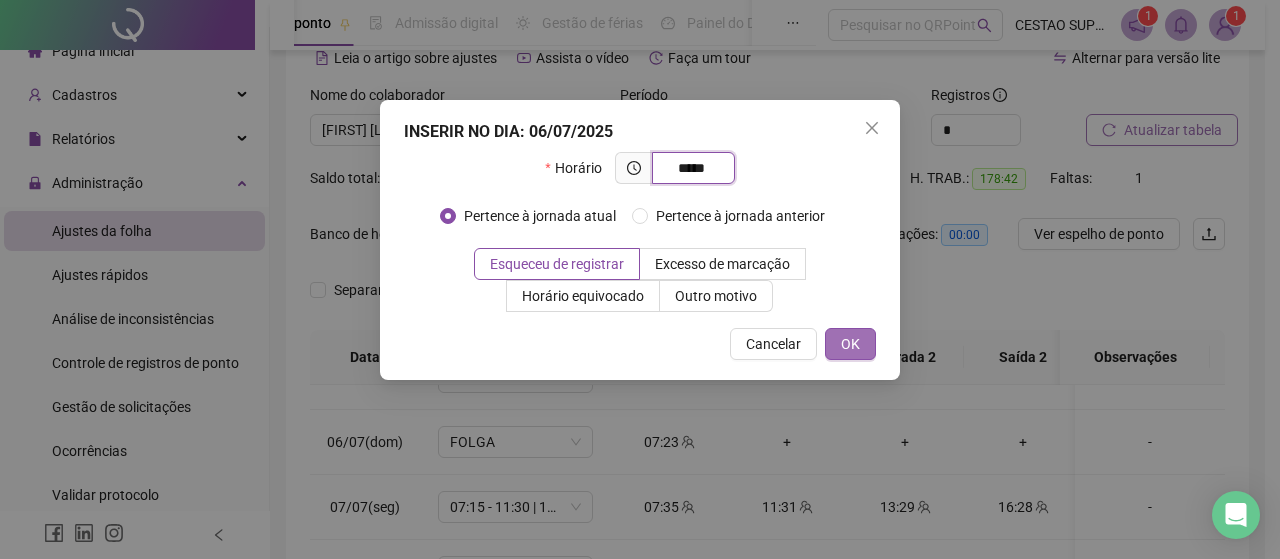 type on "*****" 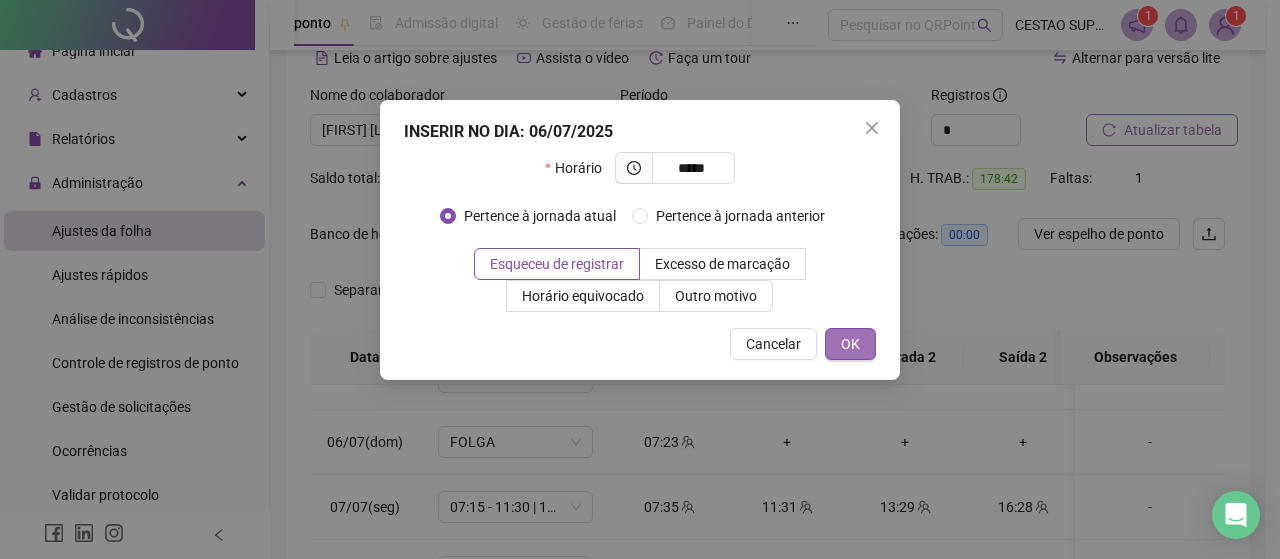 click on "OK" at bounding box center (850, 344) 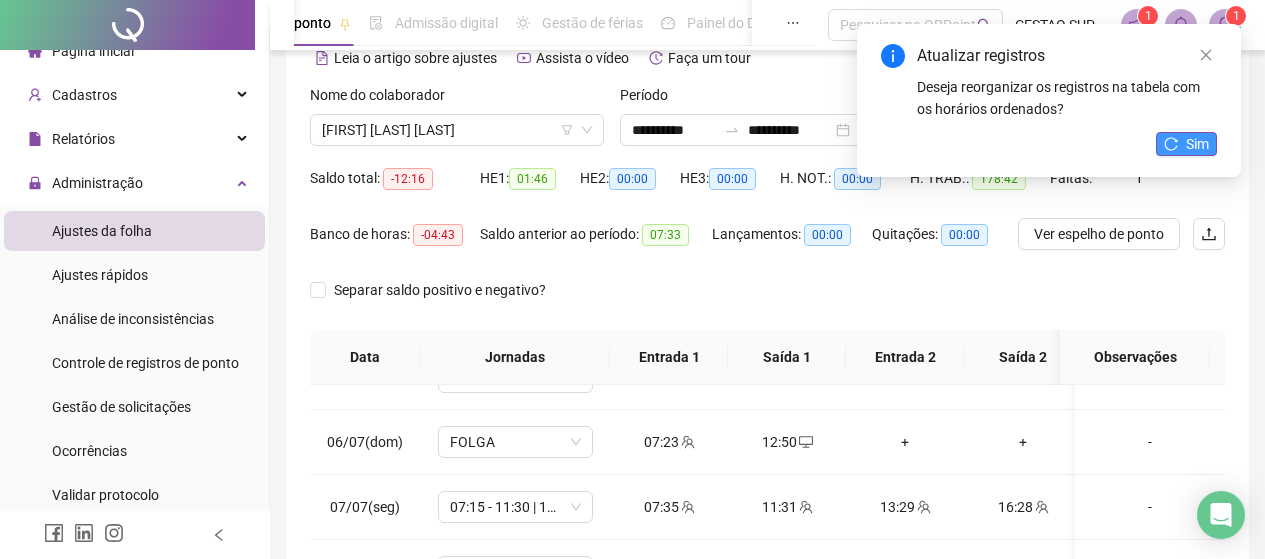click on "Sim" at bounding box center [1197, 144] 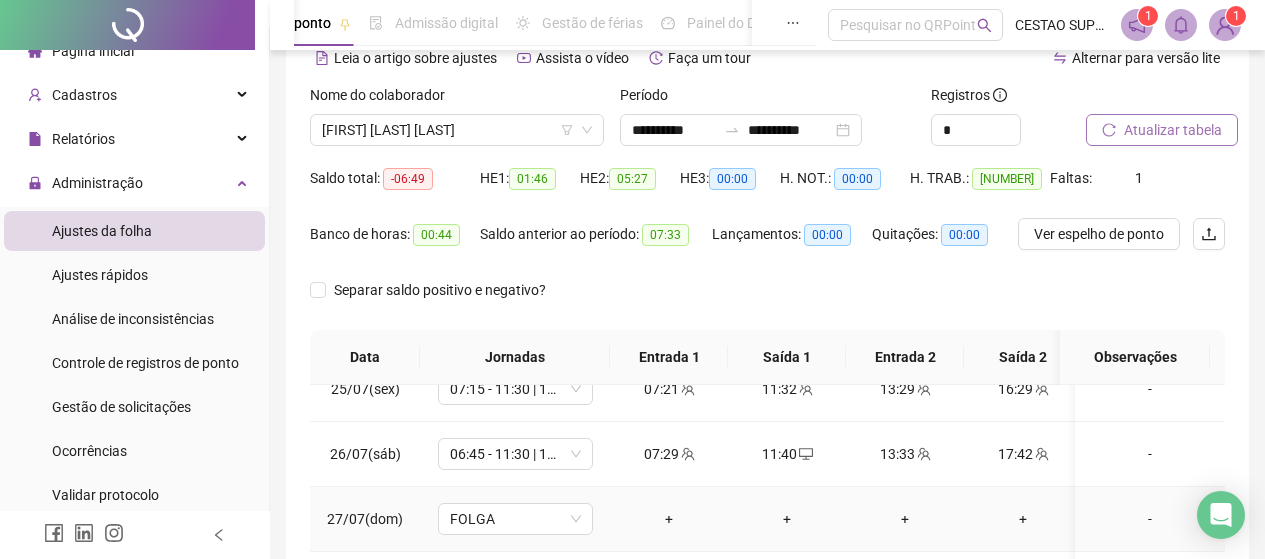 scroll, scrollTop: 1603, scrollLeft: 0, axis: vertical 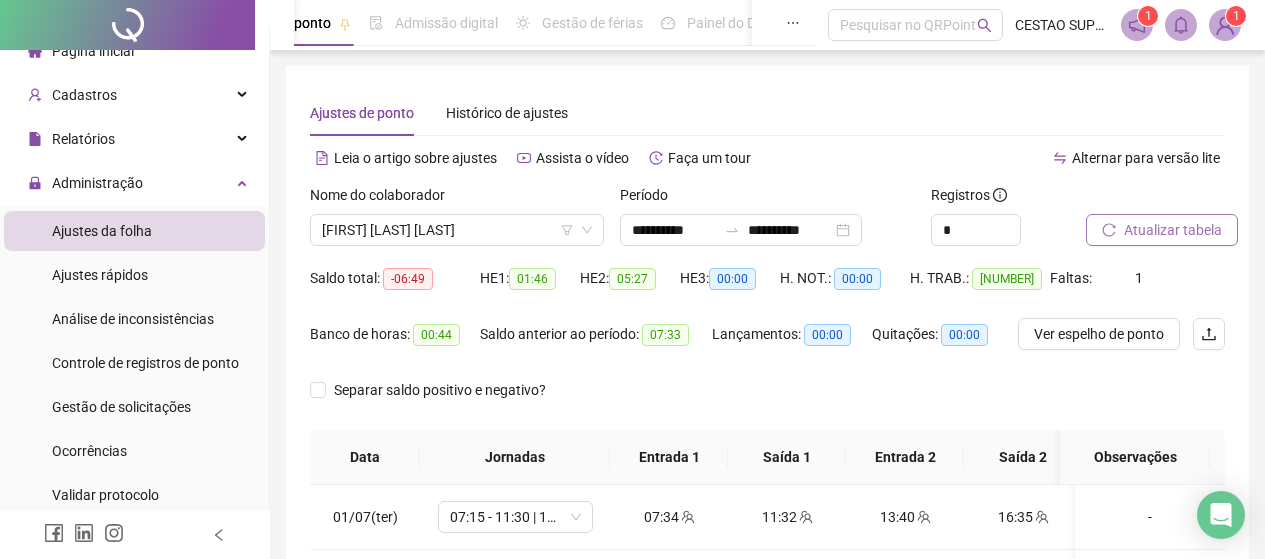 click on "Atualizar tabela" at bounding box center [1173, 230] 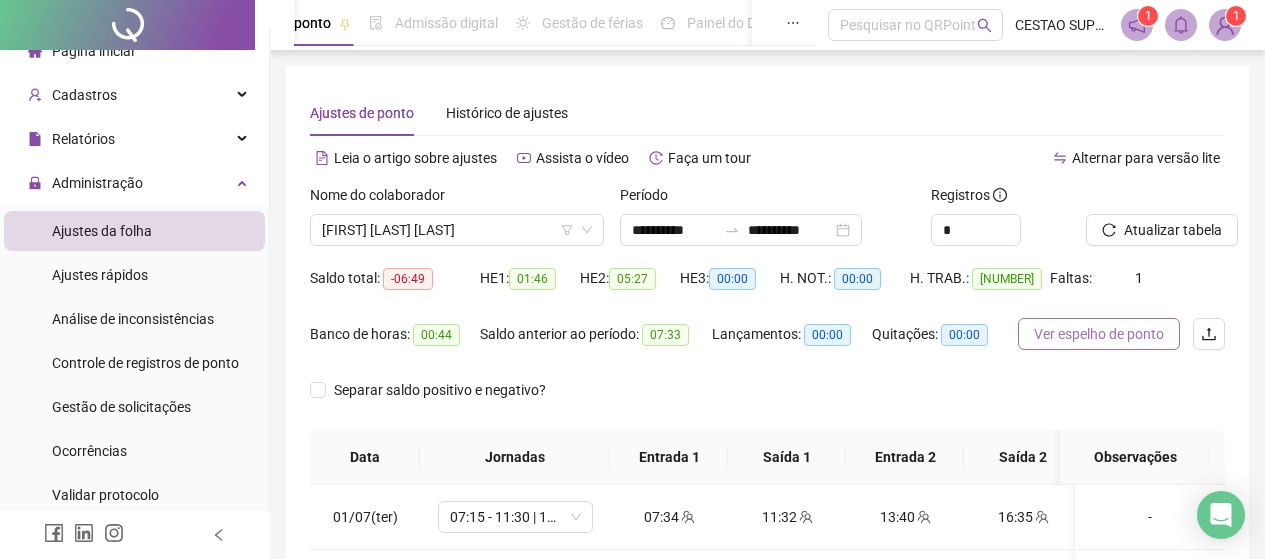 click on "Ver espelho de ponto" at bounding box center [1099, 334] 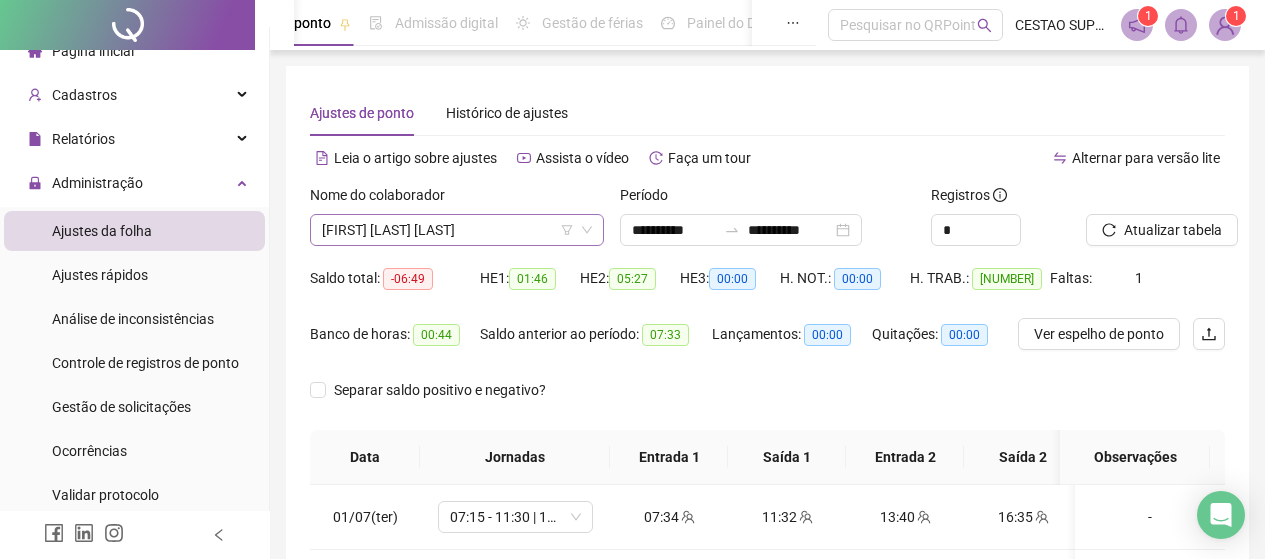 click on "[FIRST] [LAST] [LAST]" at bounding box center (457, 230) 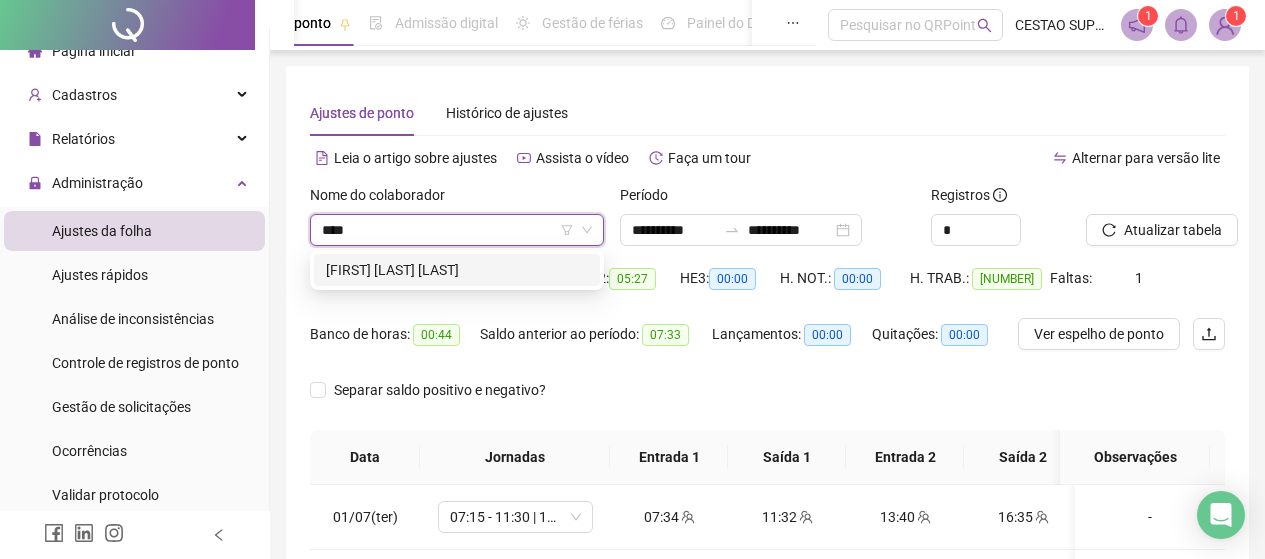 scroll, scrollTop: 0, scrollLeft: 0, axis: both 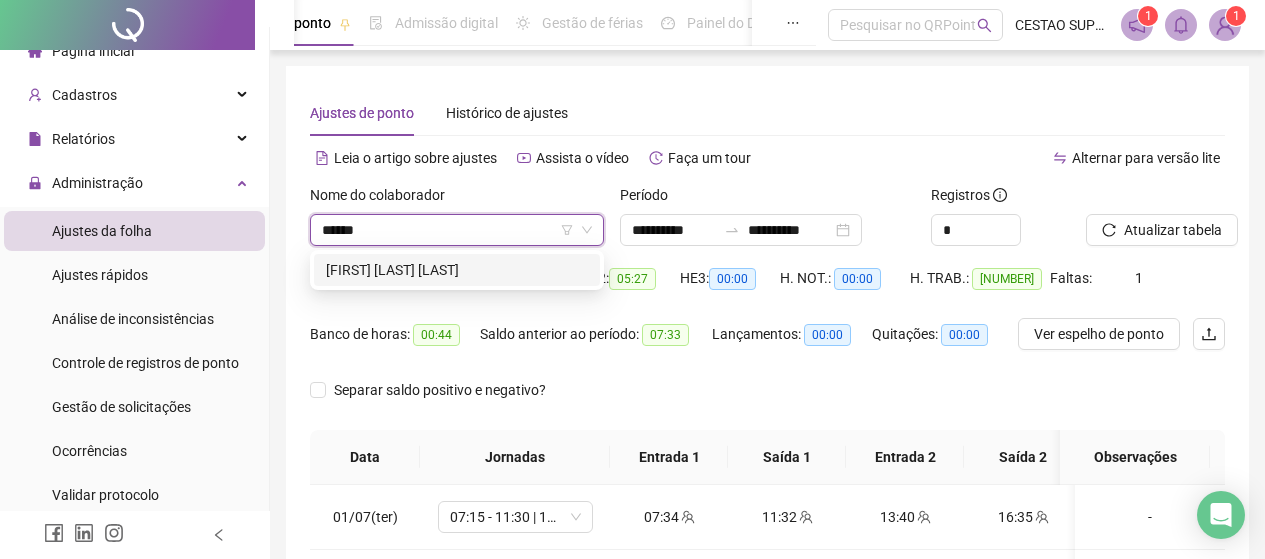 type on "*******" 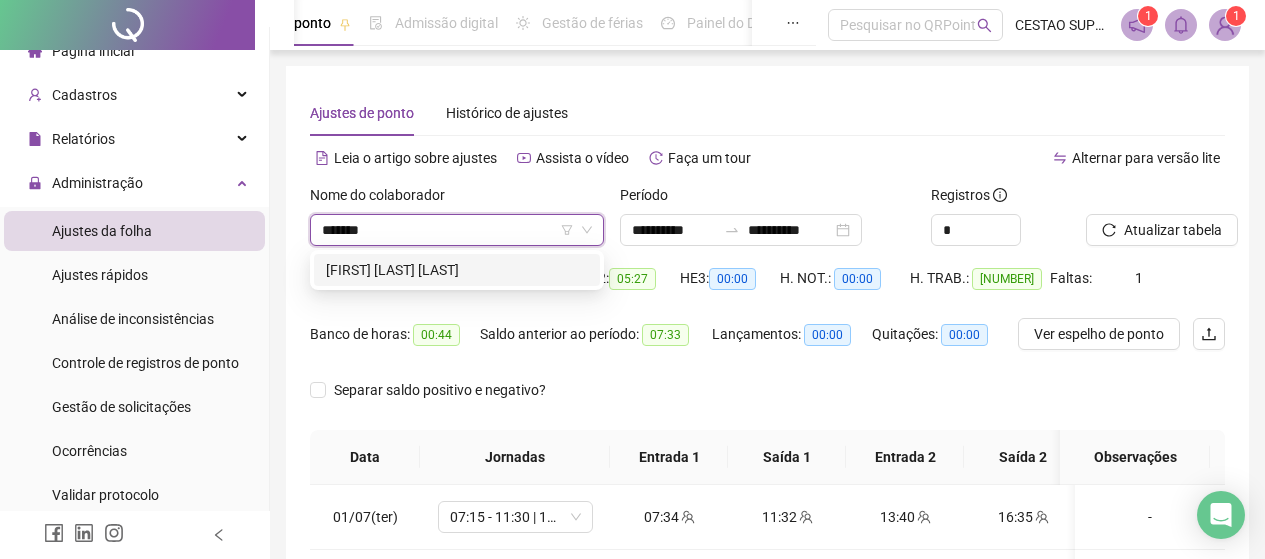 click on "[FIRST] [LAST] [LAST]" at bounding box center (457, 270) 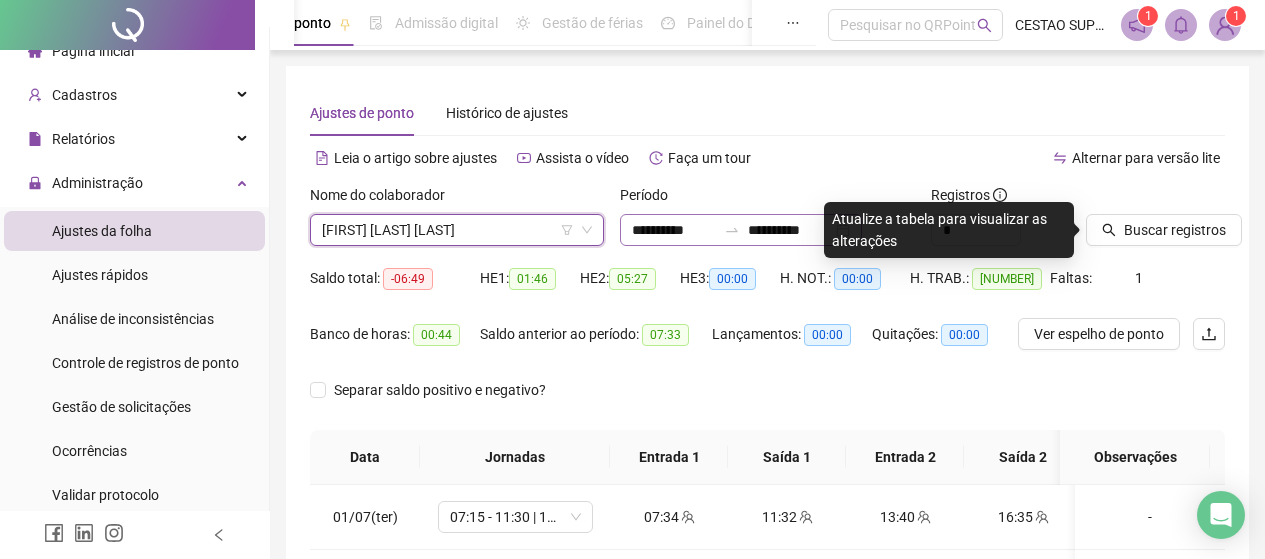 click on "**********" at bounding box center [741, 230] 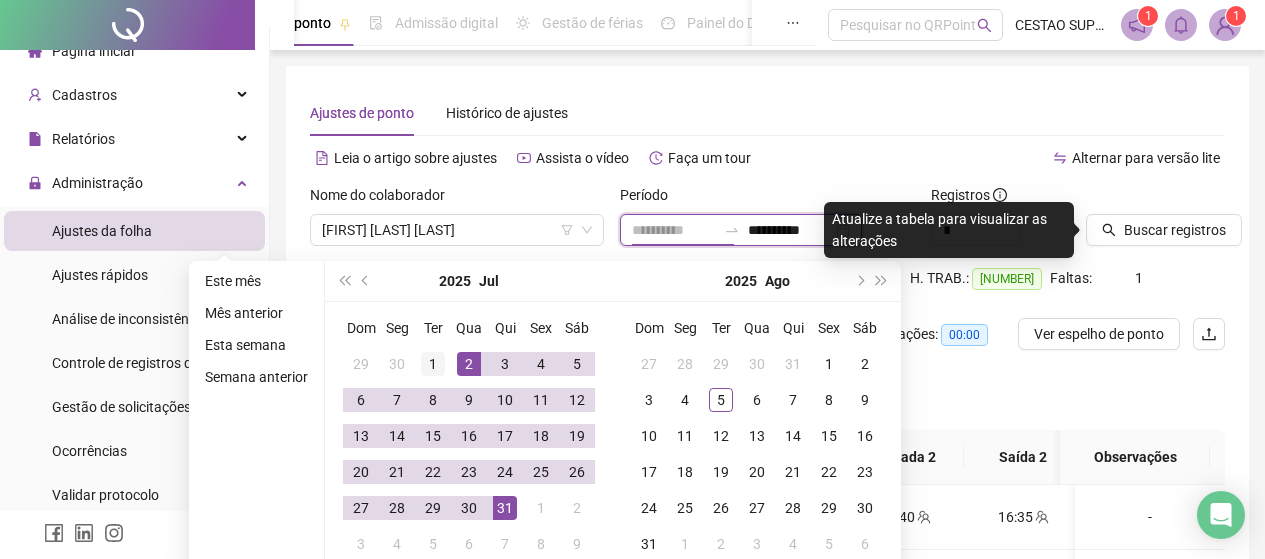 type on "**********" 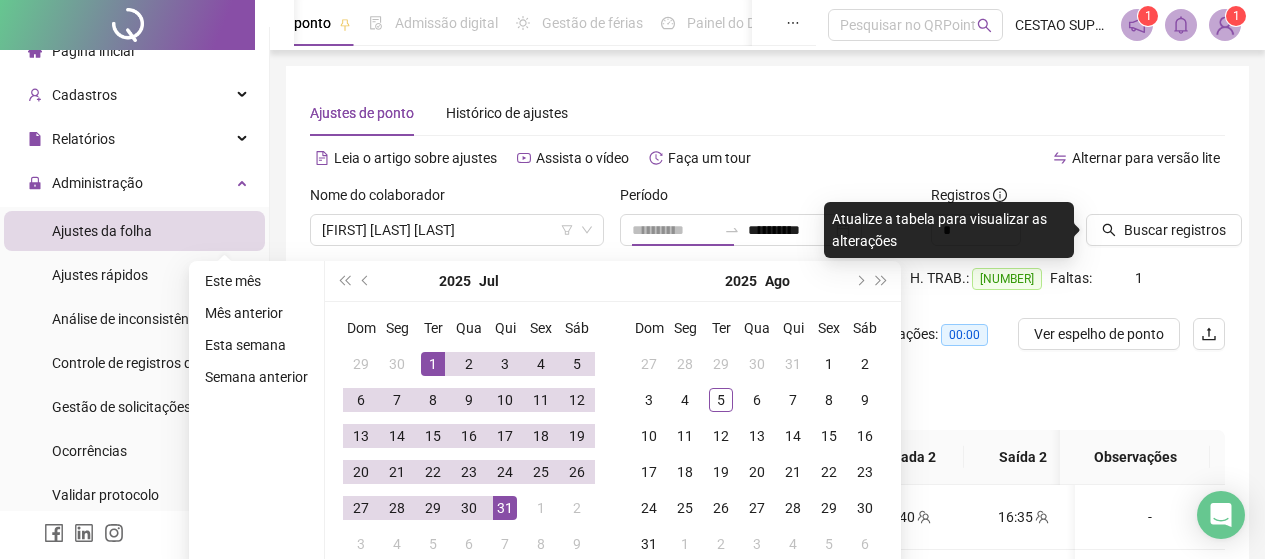 click on "1" at bounding box center [433, 364] 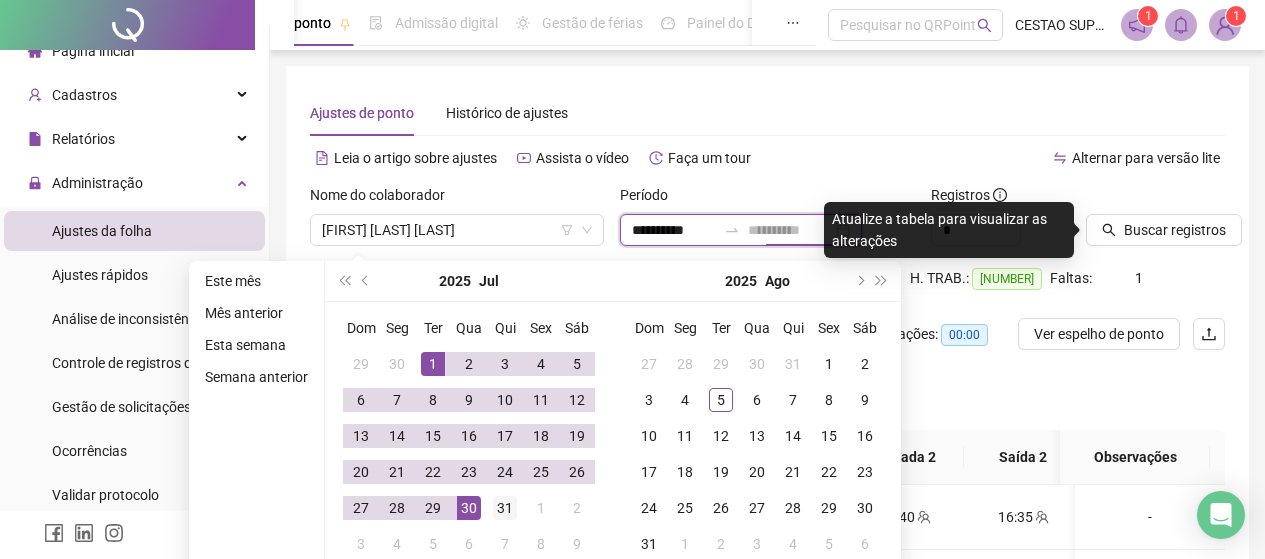 type on "**********" 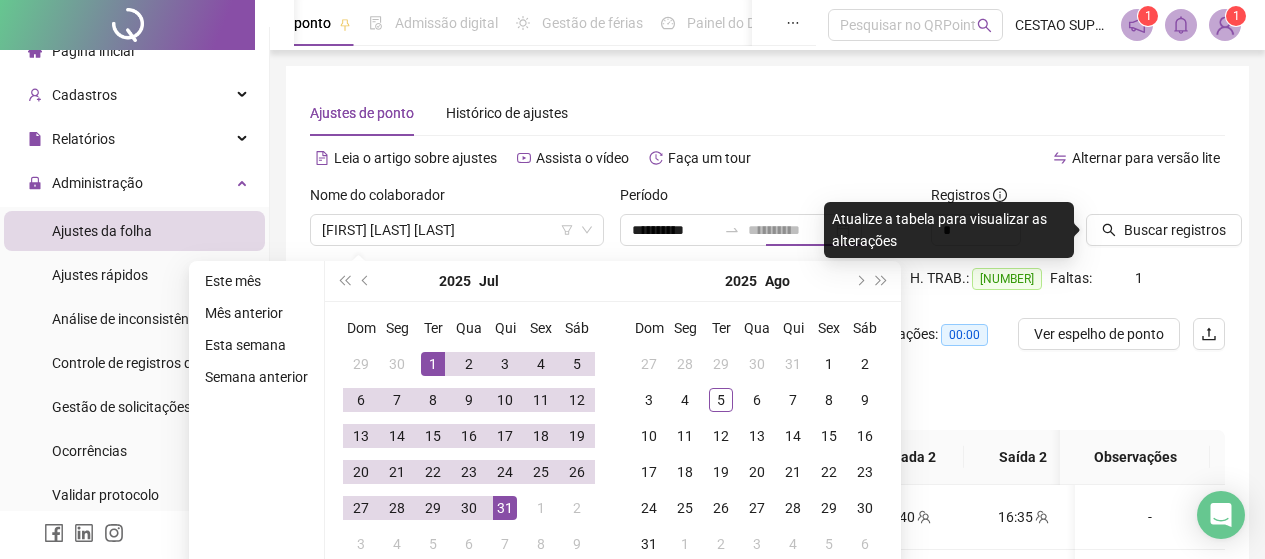 click on "31" at bounding box center [505, 508] 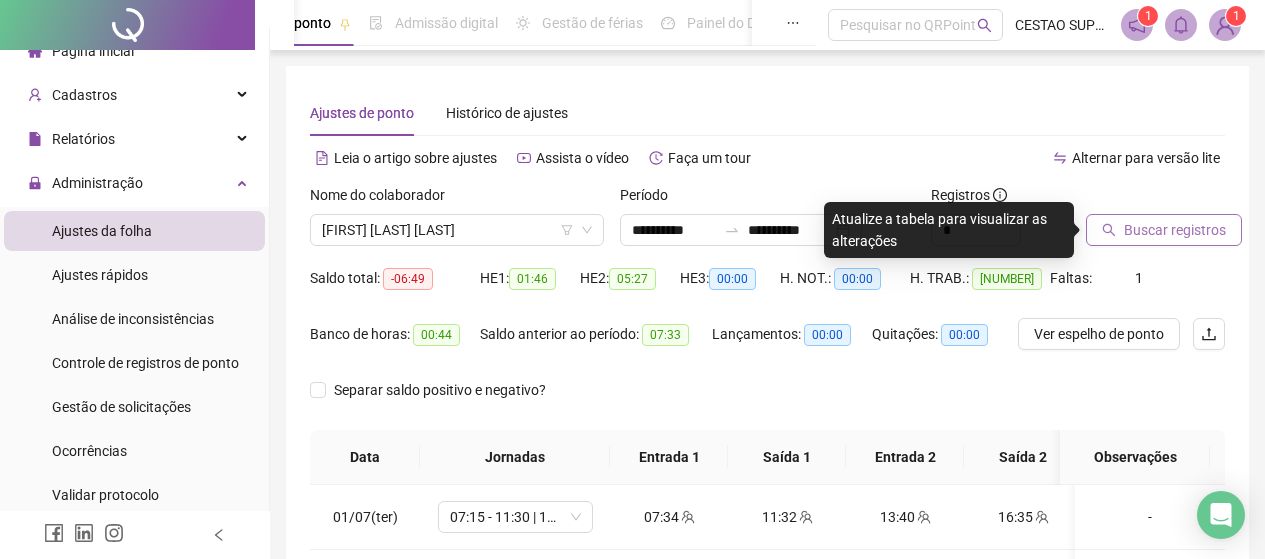click on "Buscar registros" at bounding box center (1175, 230) 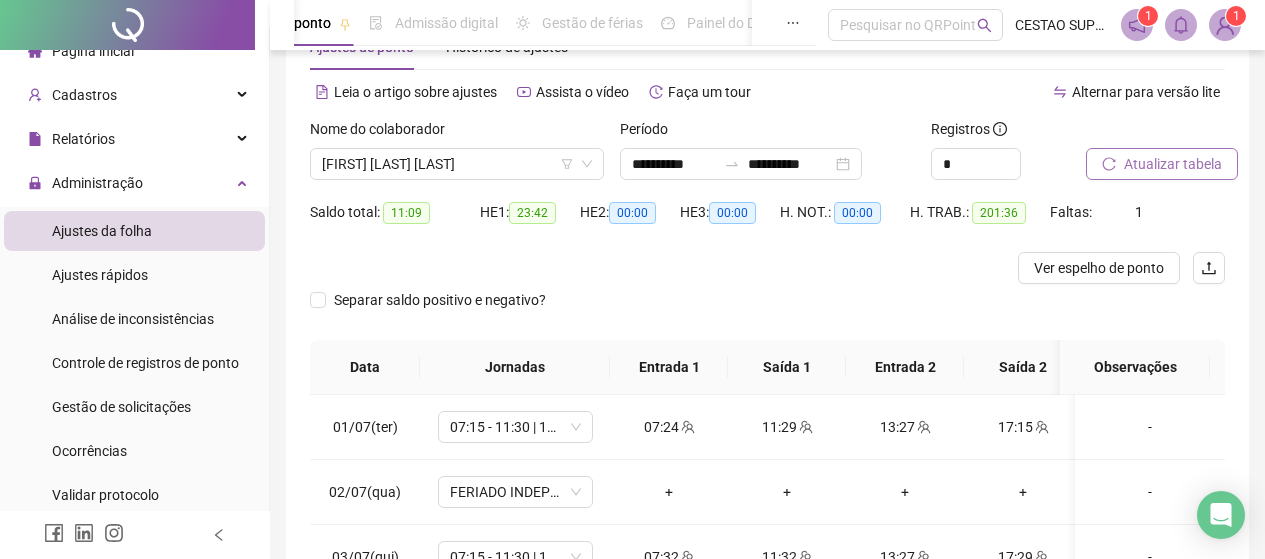 scroll, scrollTop: 100, scrollLeft: 0, axis: vertical 